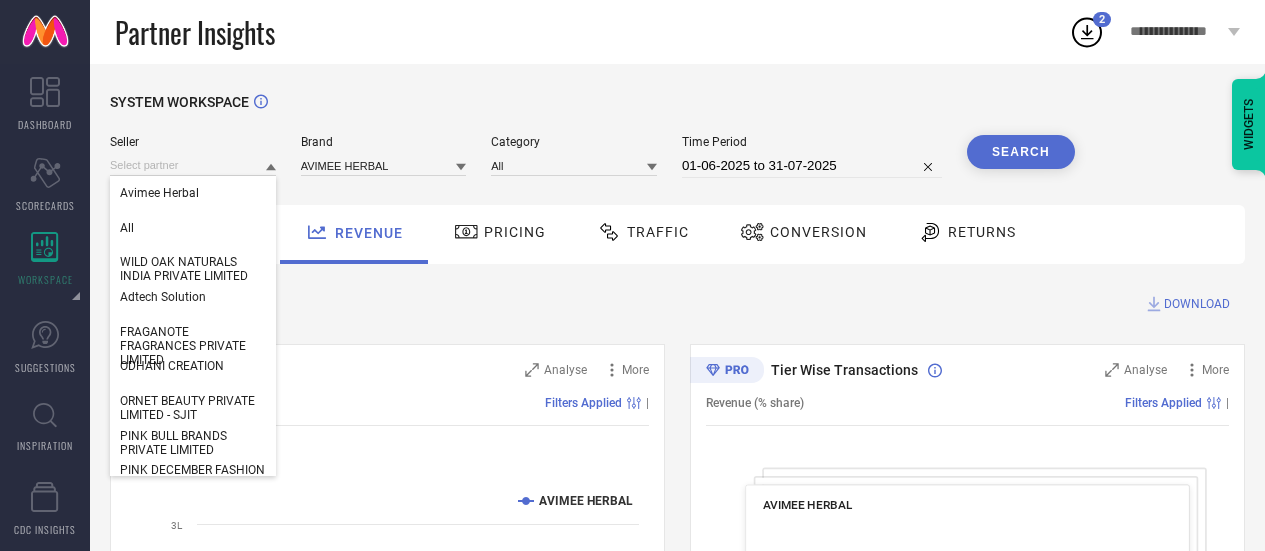 scroll, scrollTop: 0, scrollLeft: 0, axis: both 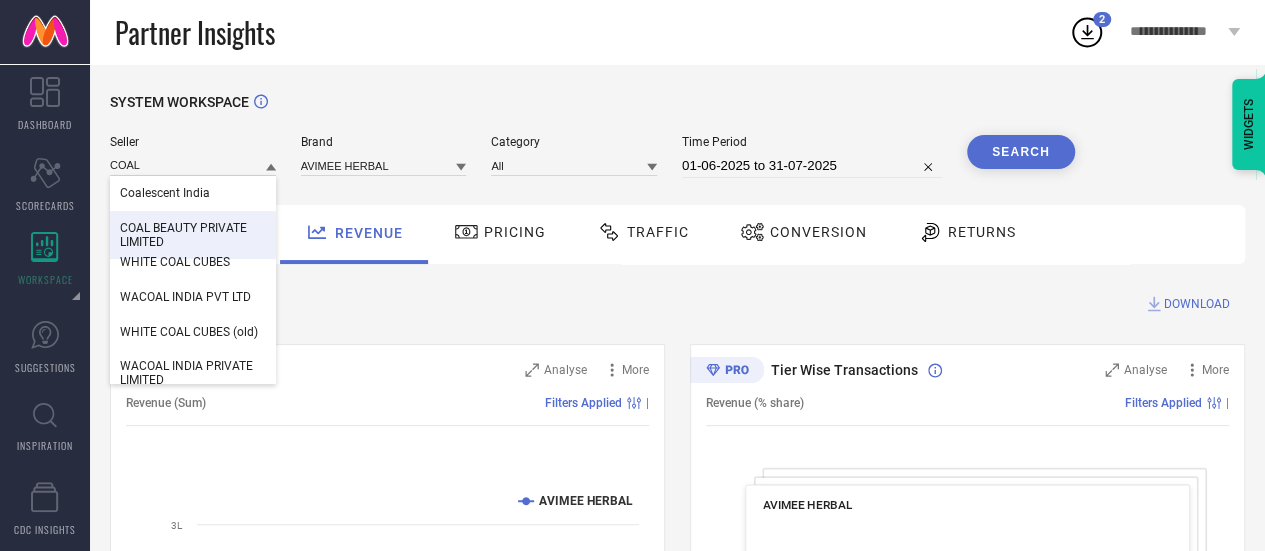 type on "COAL" 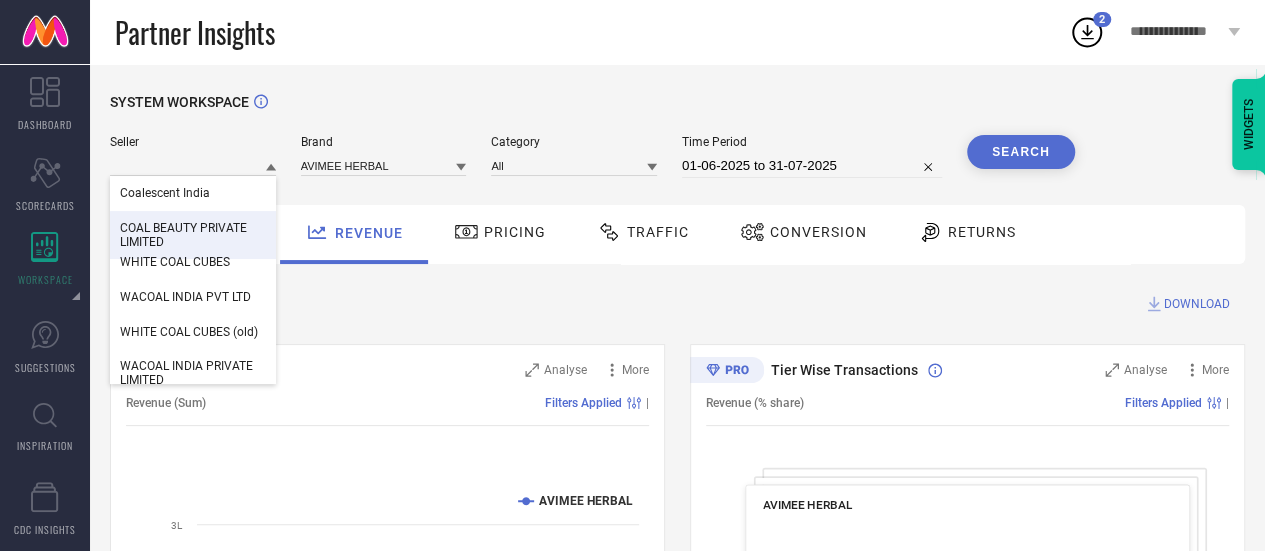 type 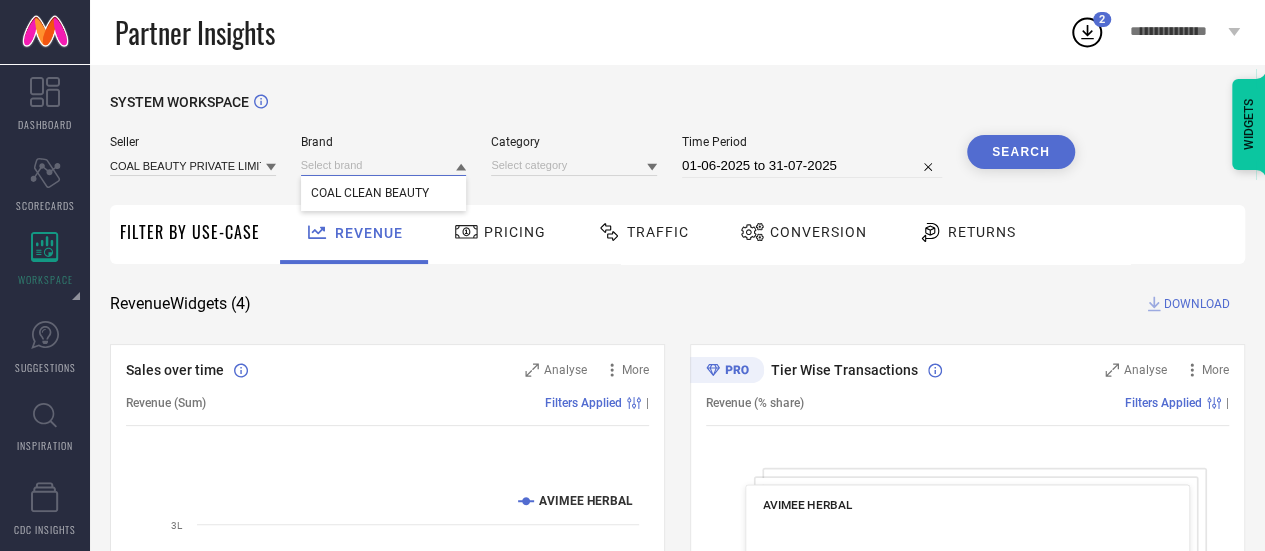 click at bounding box center [384, 165] 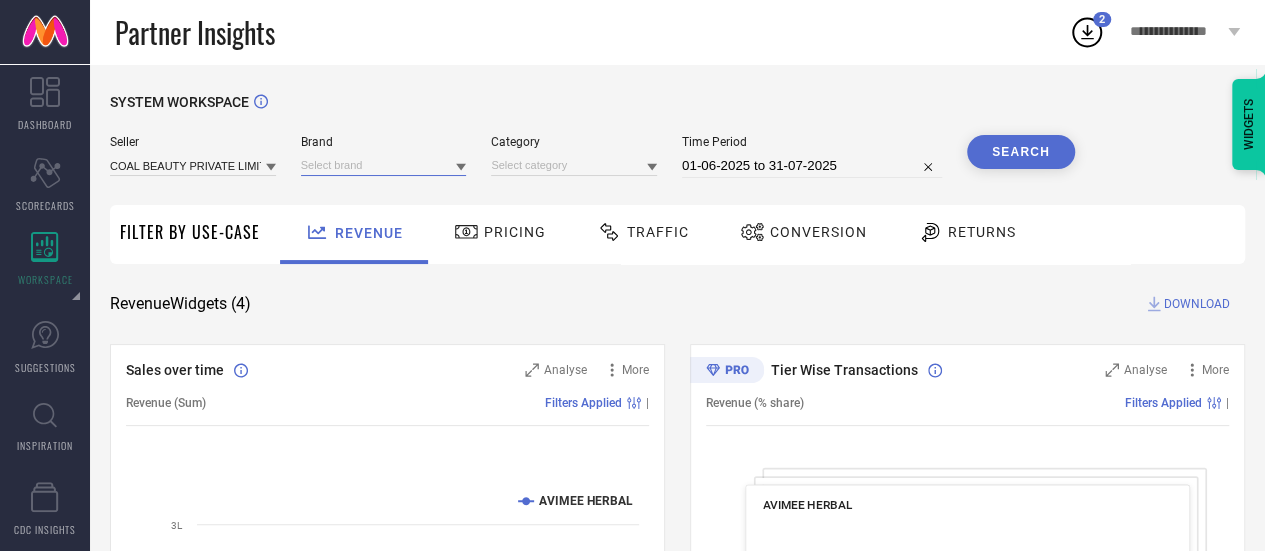 click at bounding box center (384, 165) 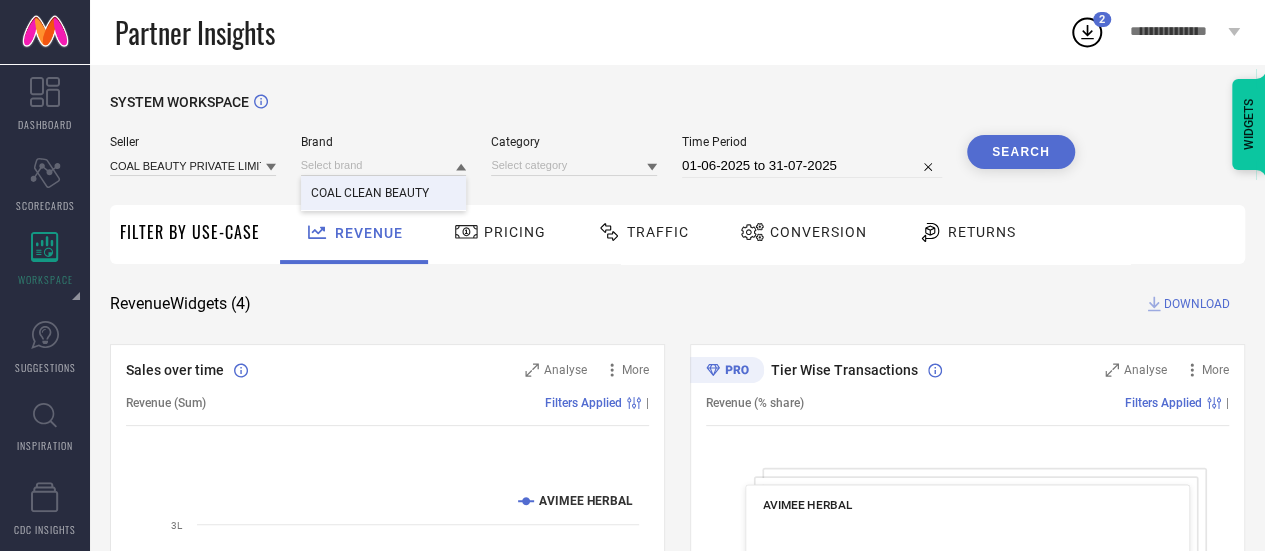 click on "COAL CLEAN BEAUTY" at bounding box center [370, 193] 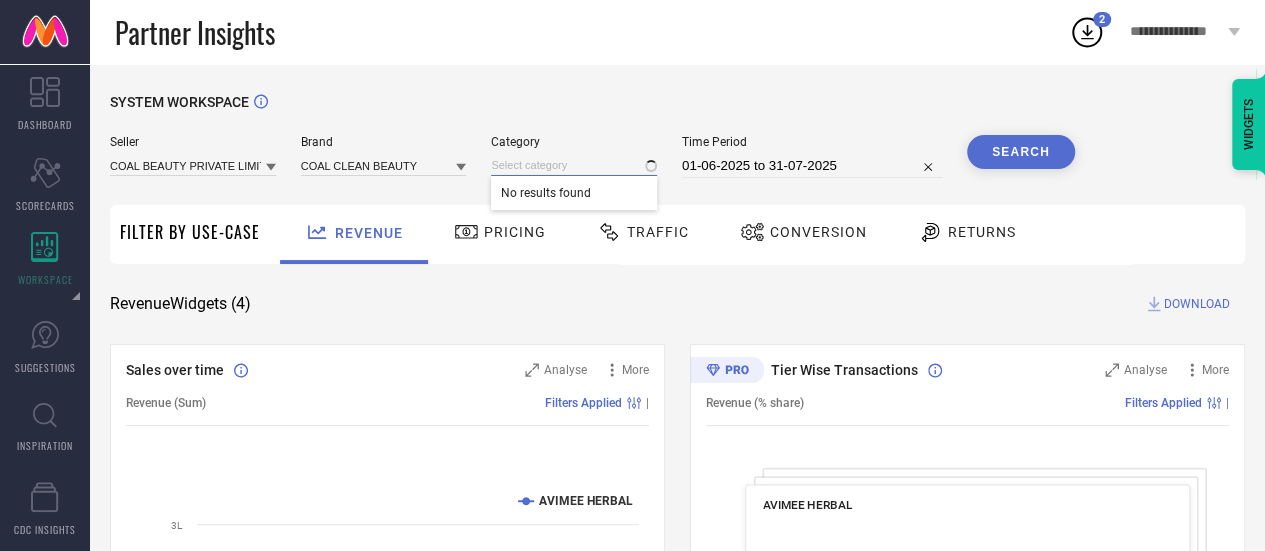 click at bounding box center [574, 165] 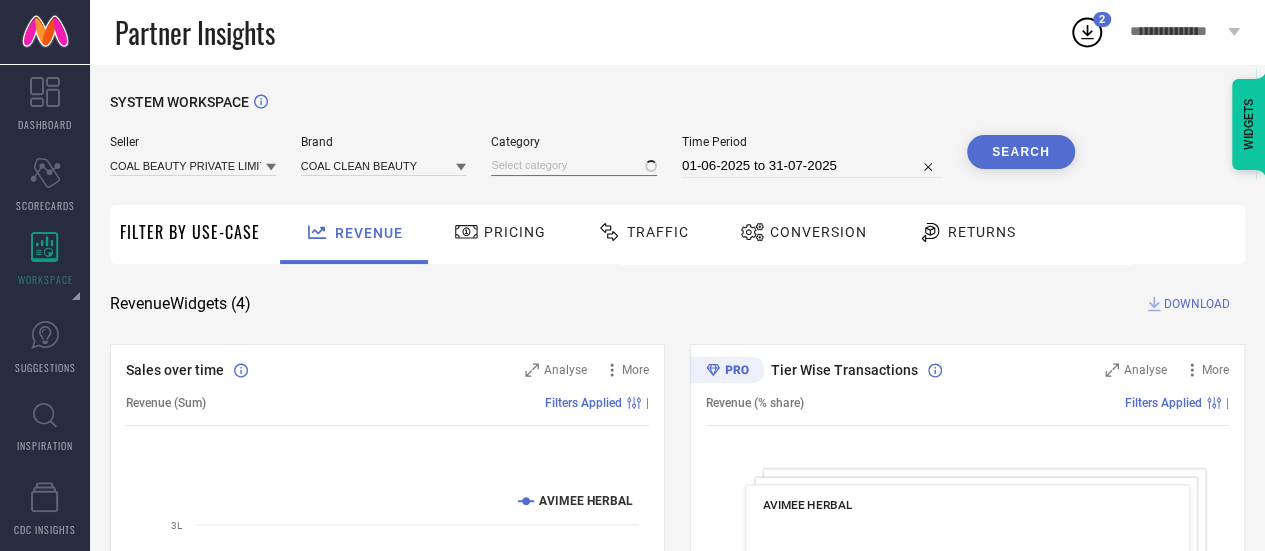 click at bounding box center [574, 165] 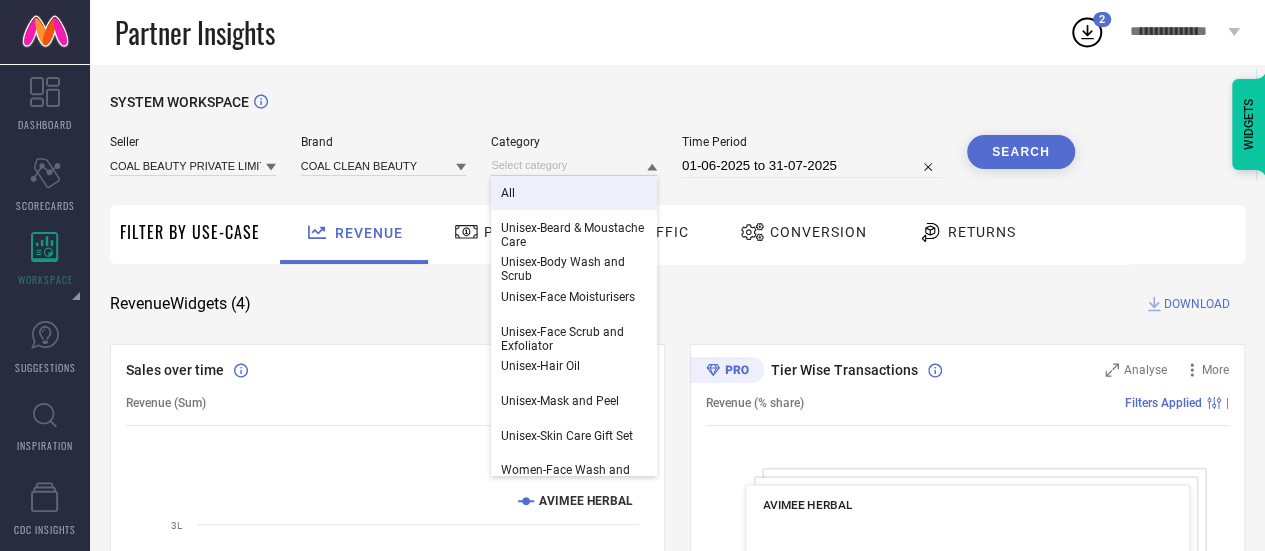 click on "All" at bounding box center [574, 193] 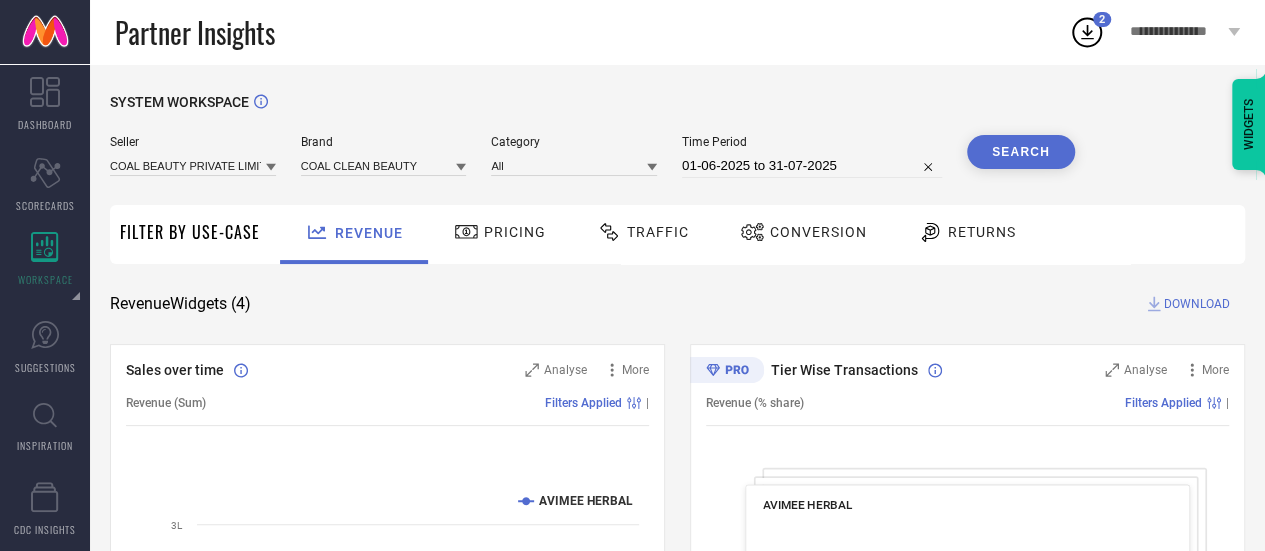select on "5" 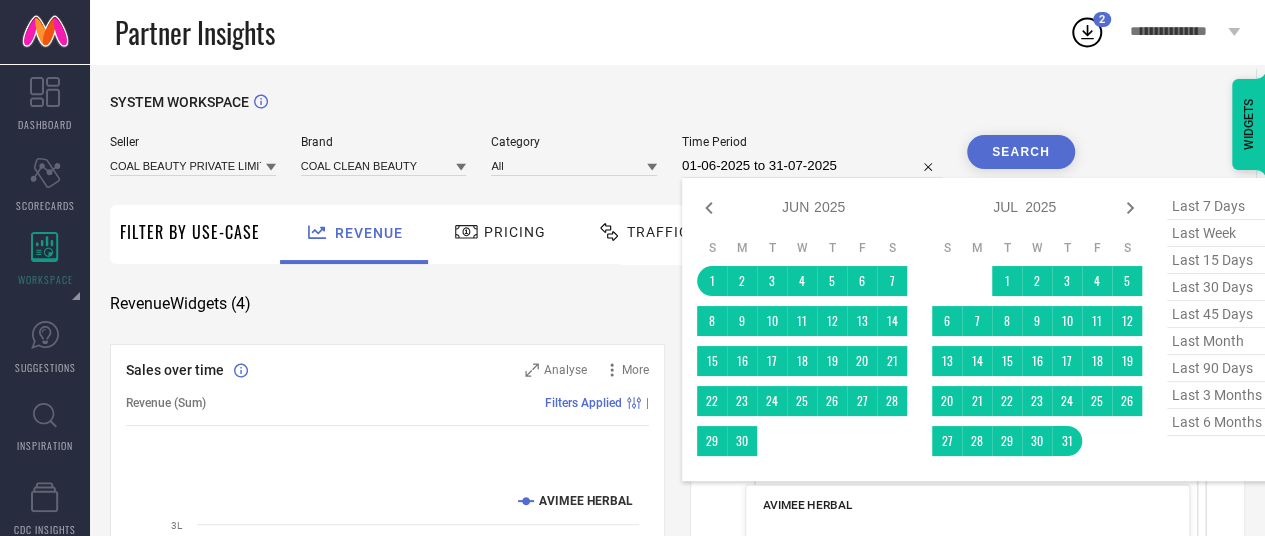 click on "01-06-2025 to 31-07-2025" at bounding box center (812, 166) 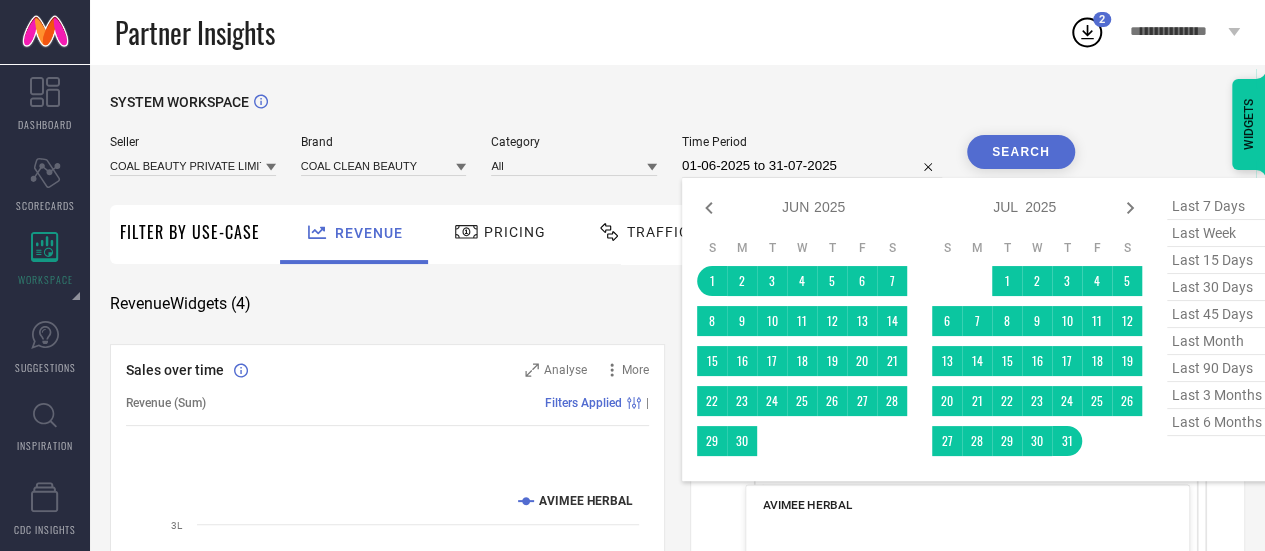 click on "Search" at bounding box center (1021, 152) 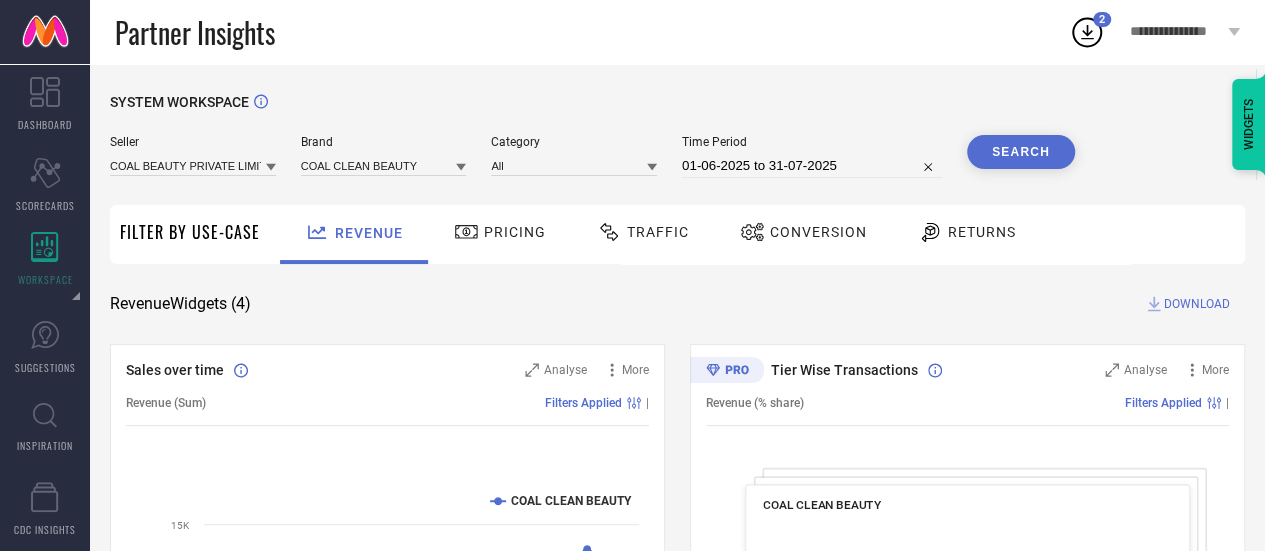 click on "DOWNLOAD" at bounding box center [1197, 304] 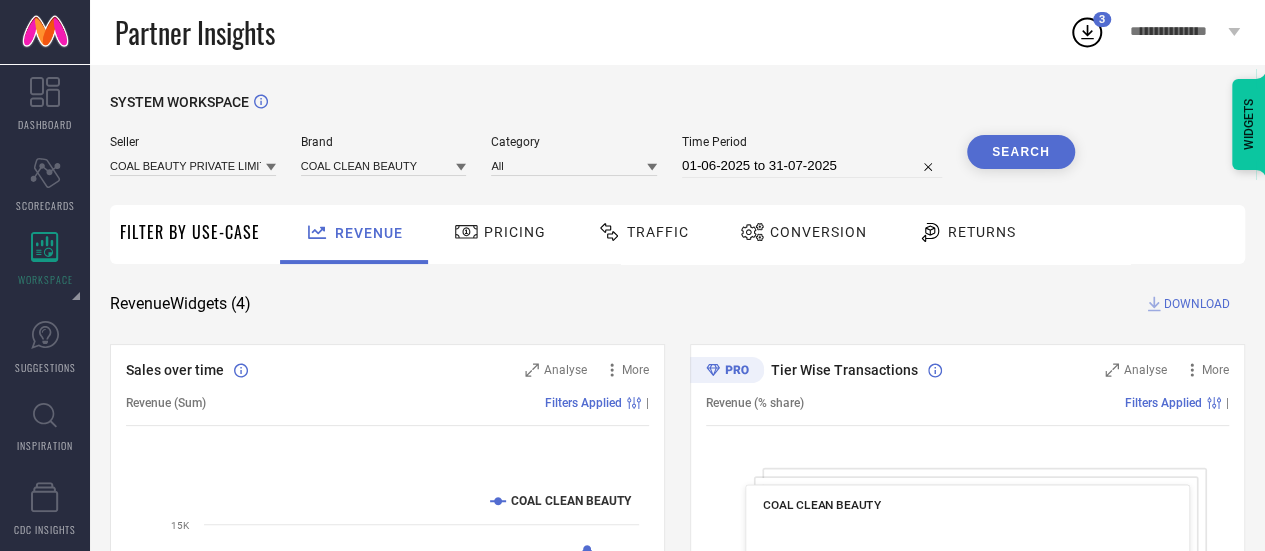 click 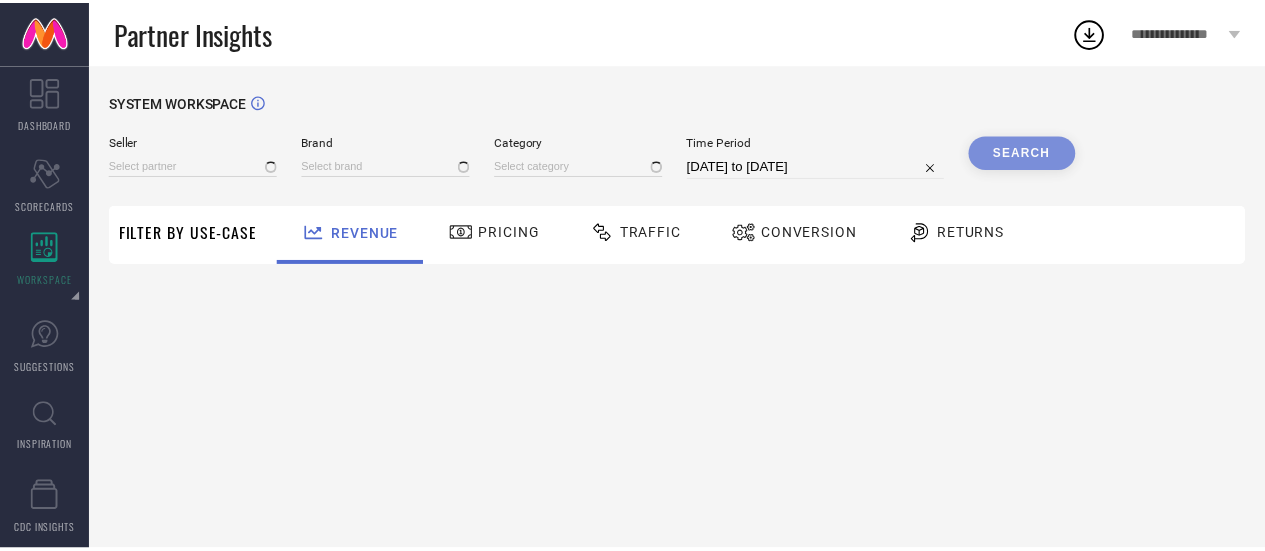 scroll, scrollTop: 0, scrollLeft: 0, axis: both 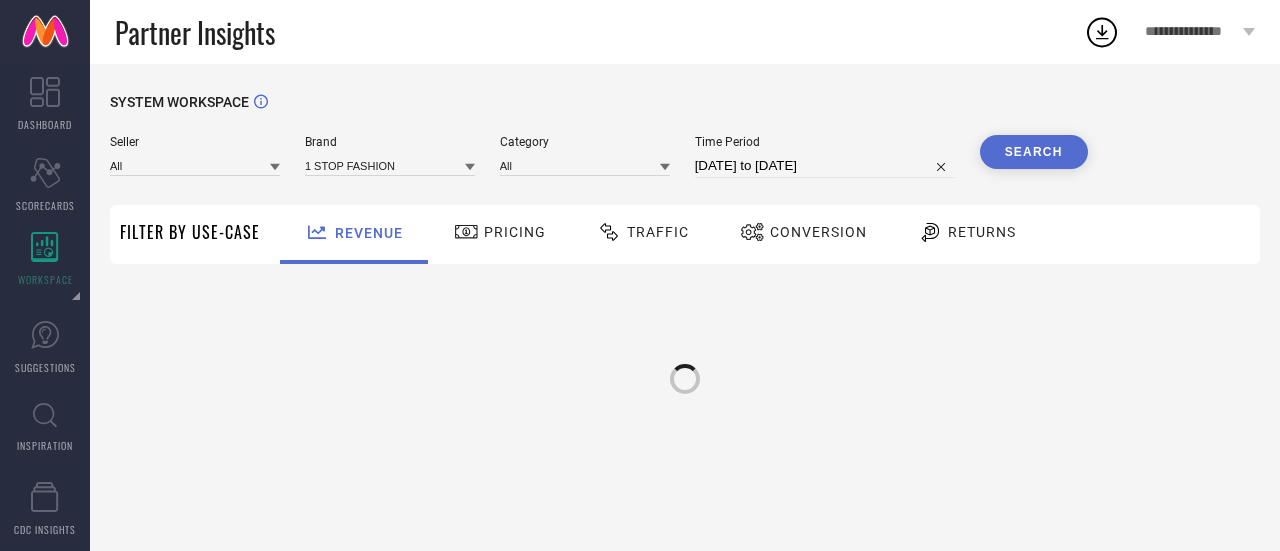 type on "All" 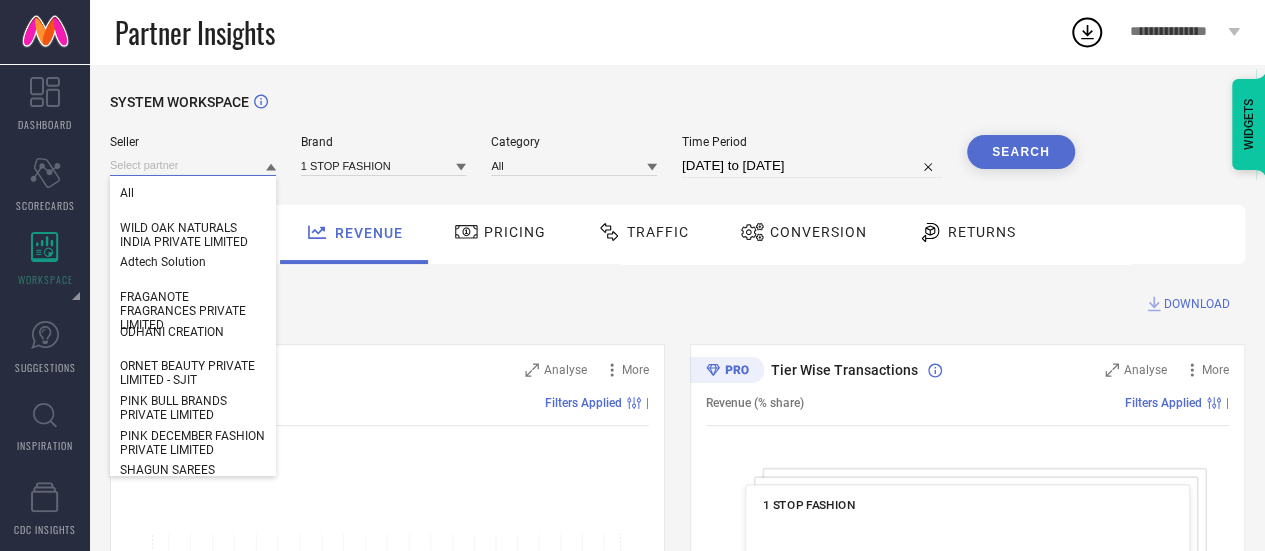click at bounding box center [193, 165] 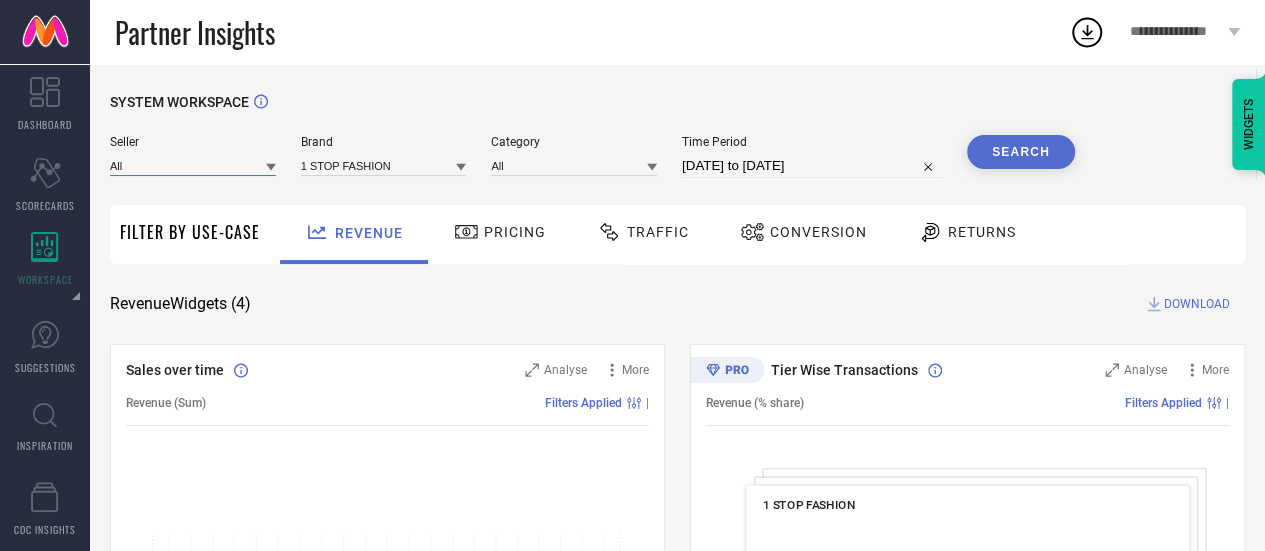click at bounding box center (193, 165) 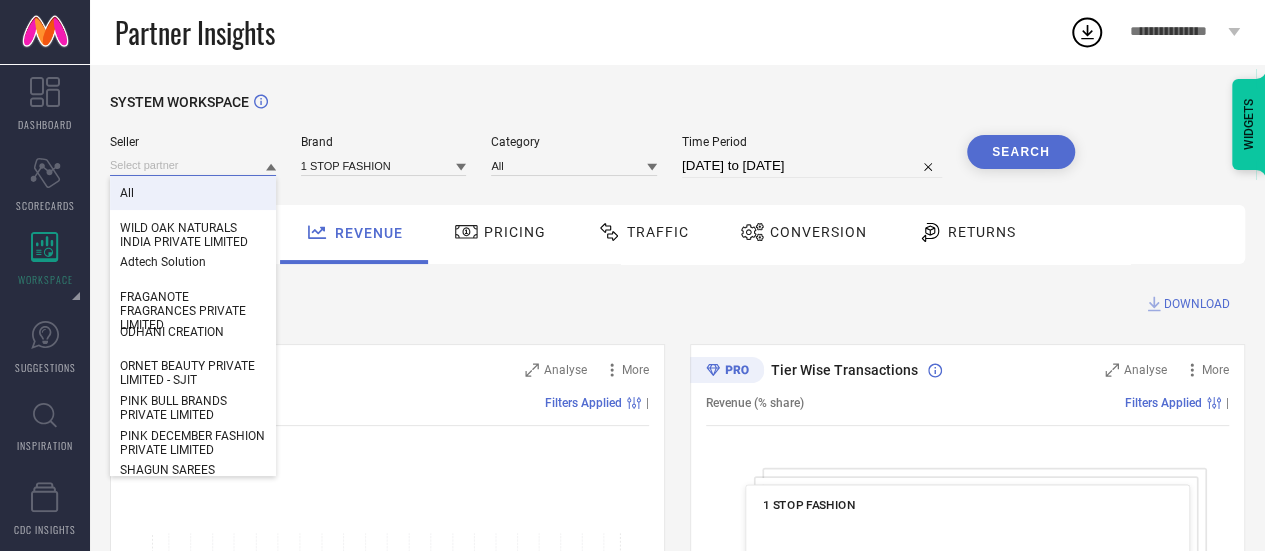 click at bounding box center (193, 165) 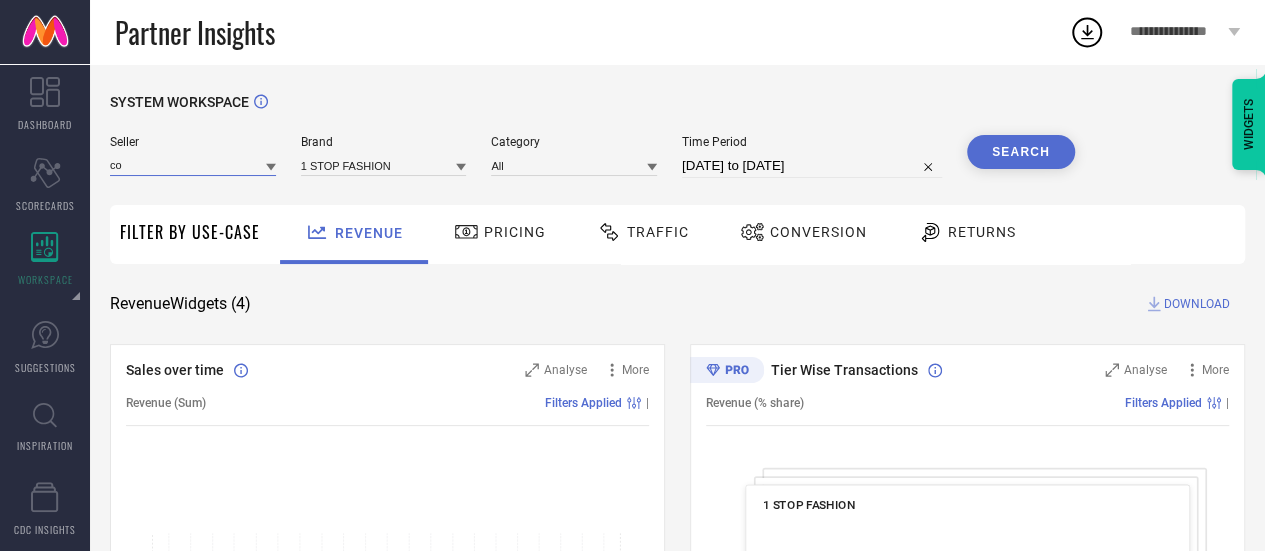 type on "c" 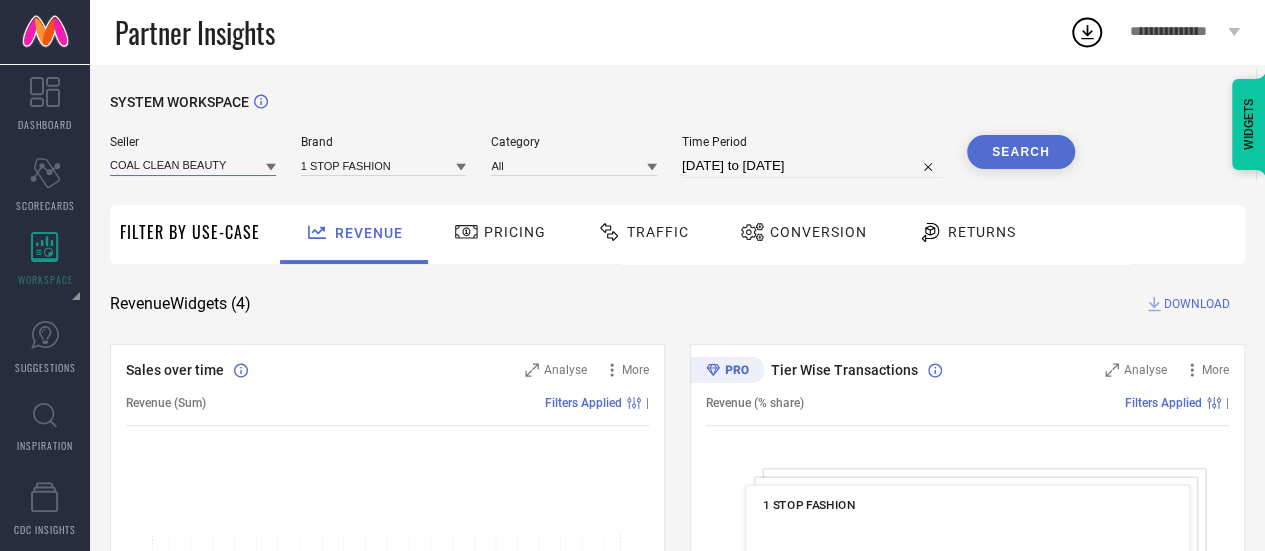type on "COAL CLEAN BEAUTY" 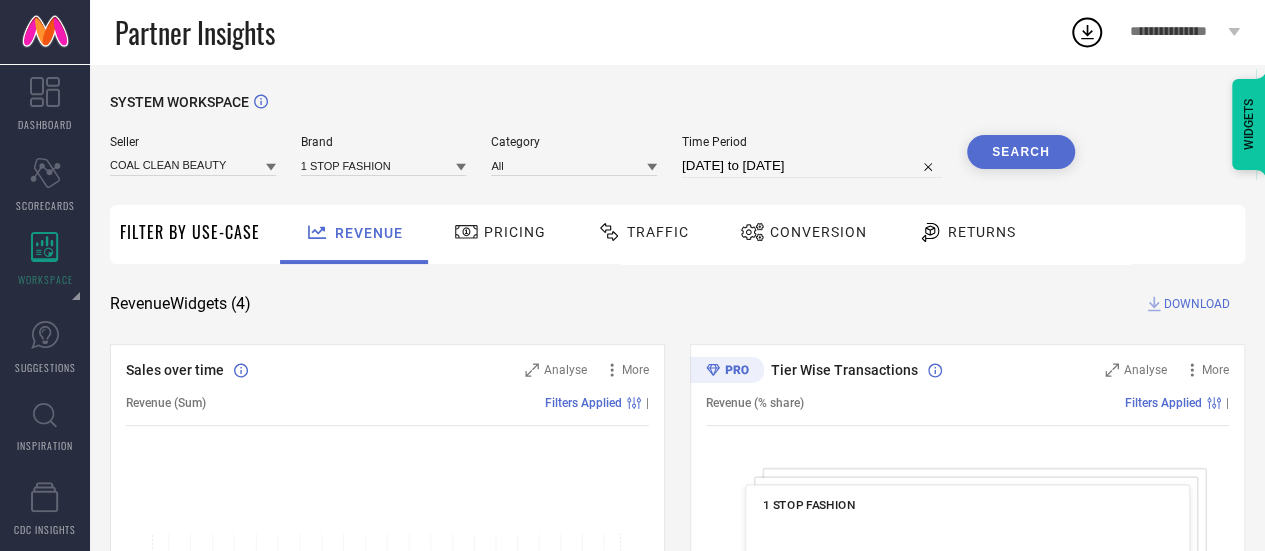 click 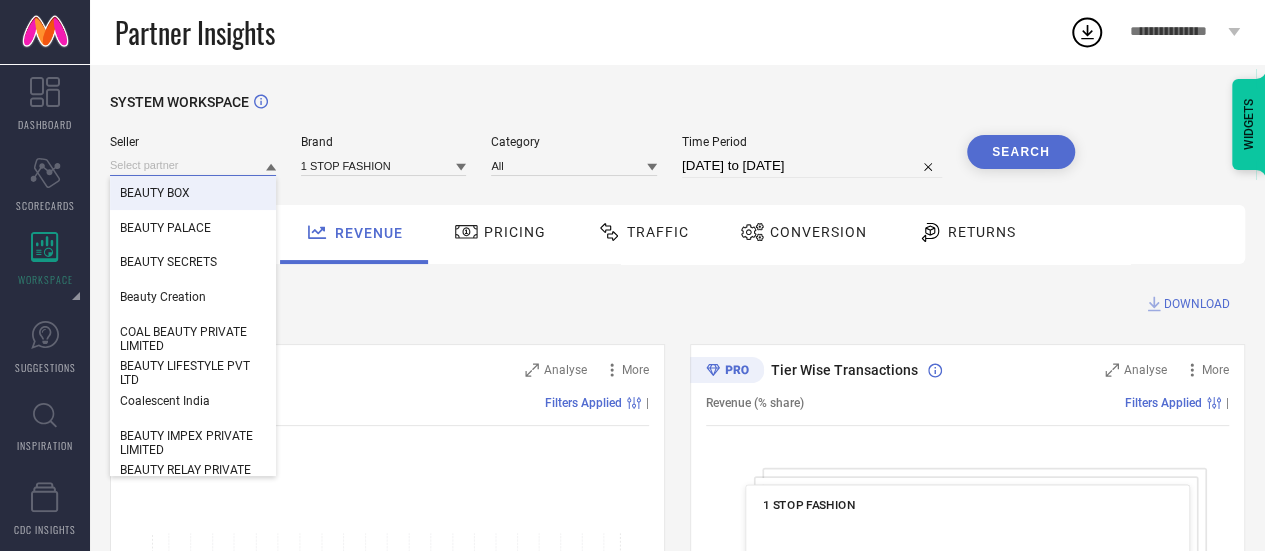 click at bounding box center [193, 165] 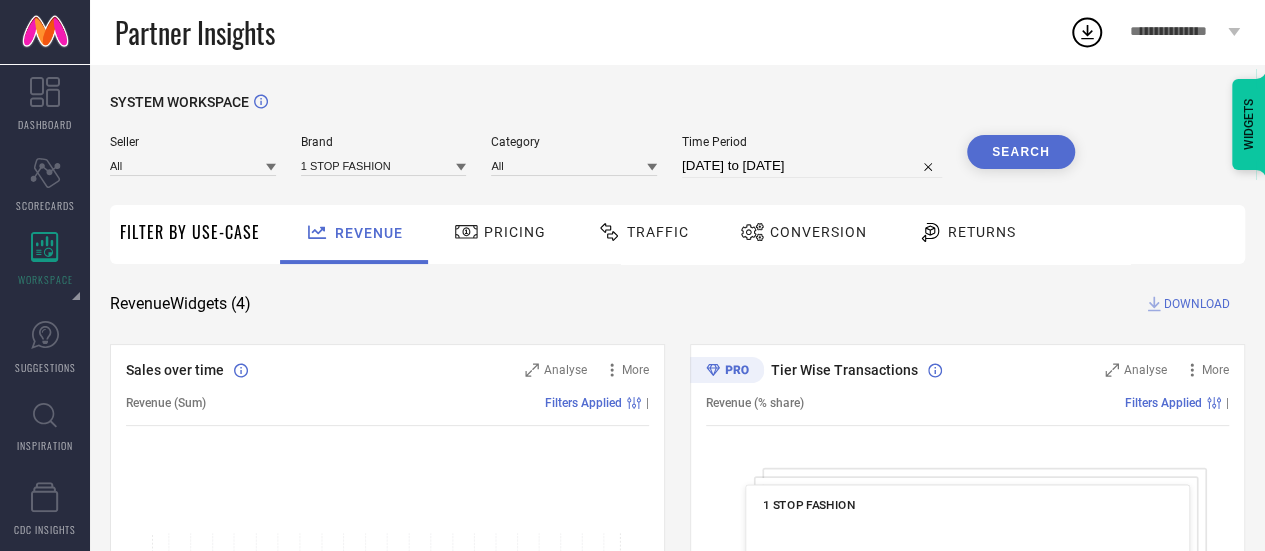 click 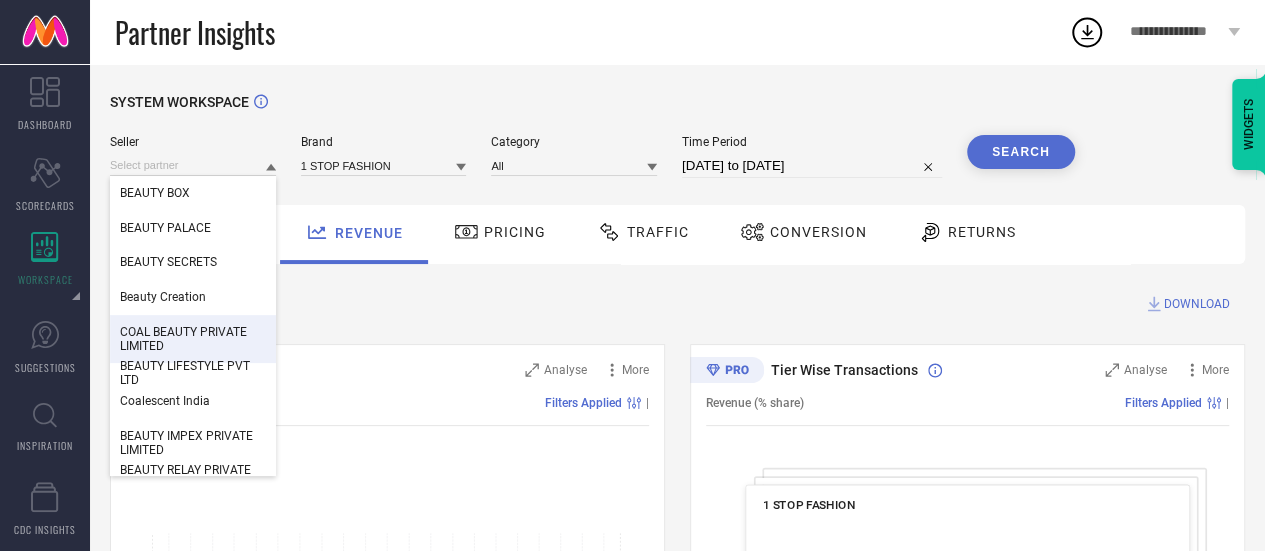 click on "COAL BEAUTY PRIVATE LIMITED" at bounding box center [193, 339] 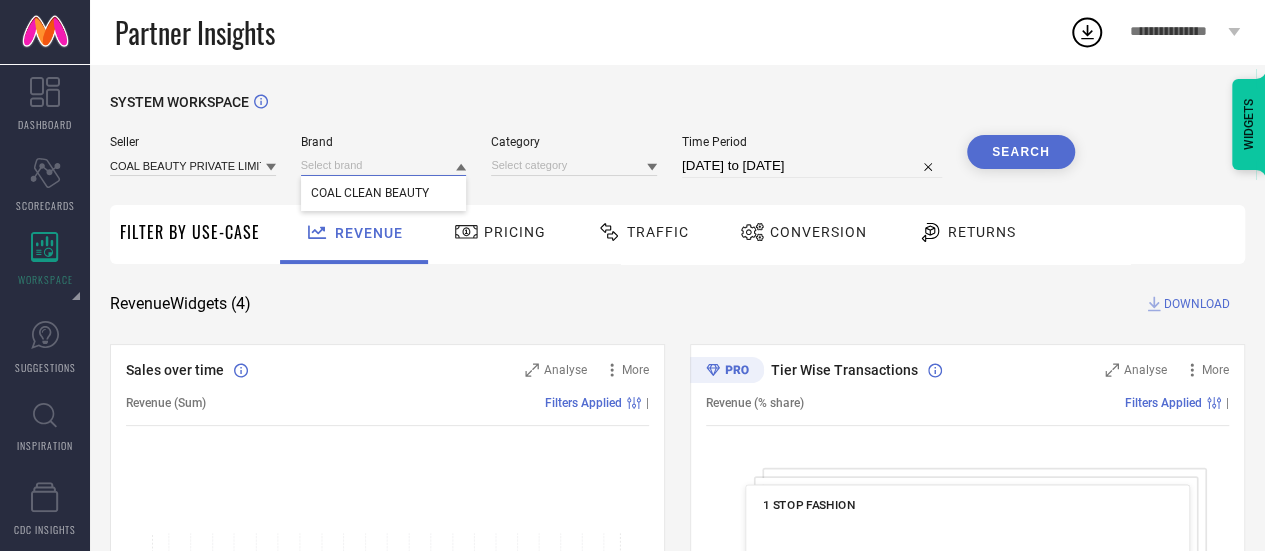 click at bounding box center [384, 165] 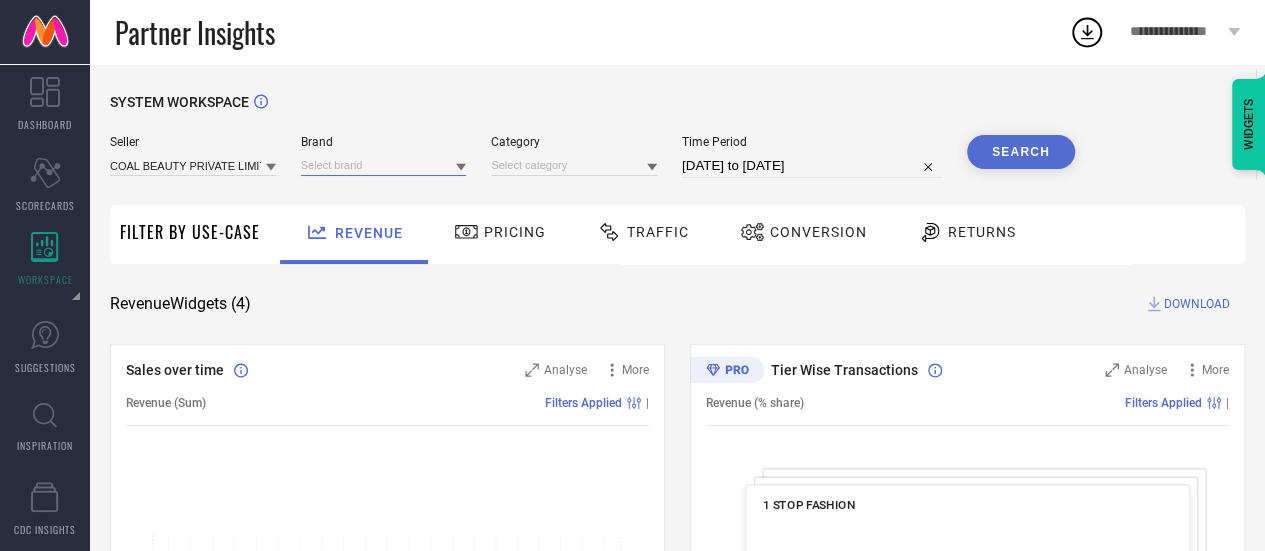 click at bounding box center [384, 165] 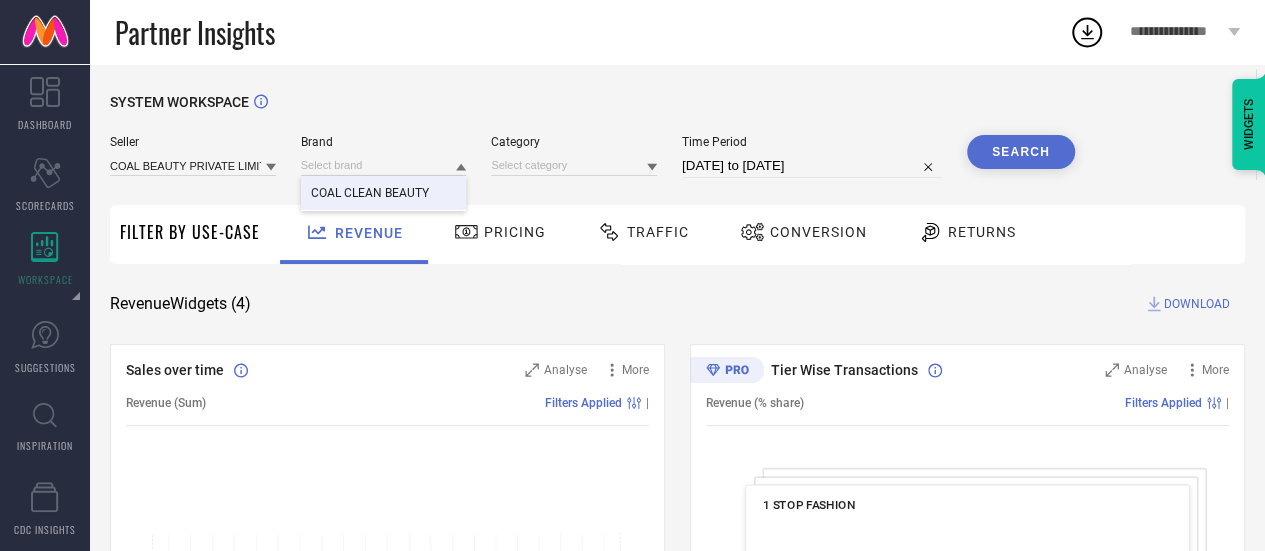 click on "COAL CLEAN BEAUTY" at bounding box center [370, 193] 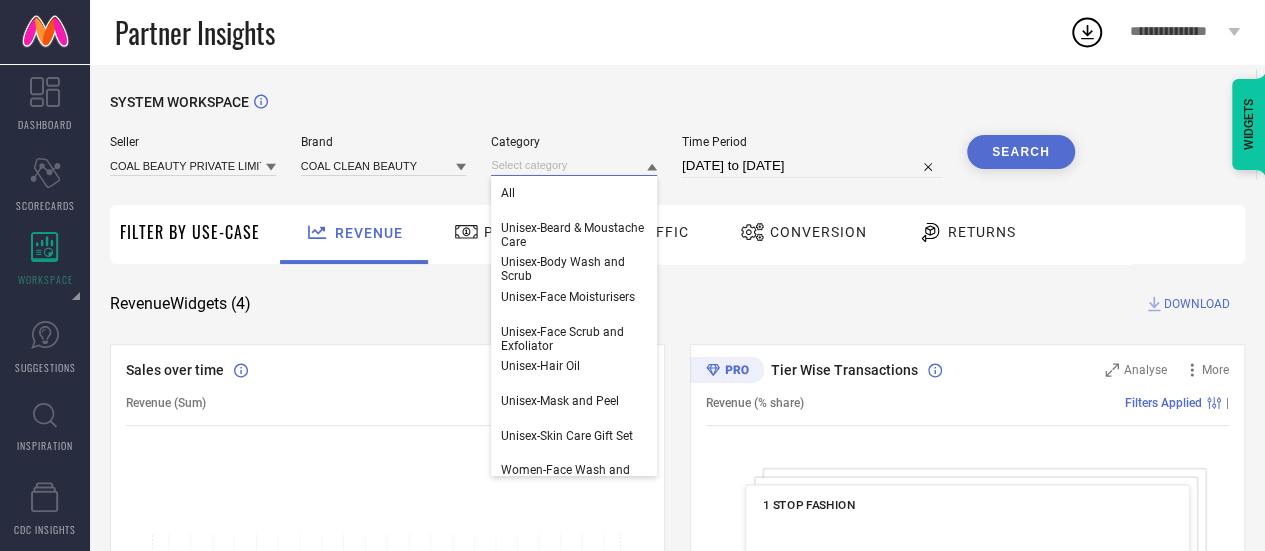 click at bounding box center (574, 165) 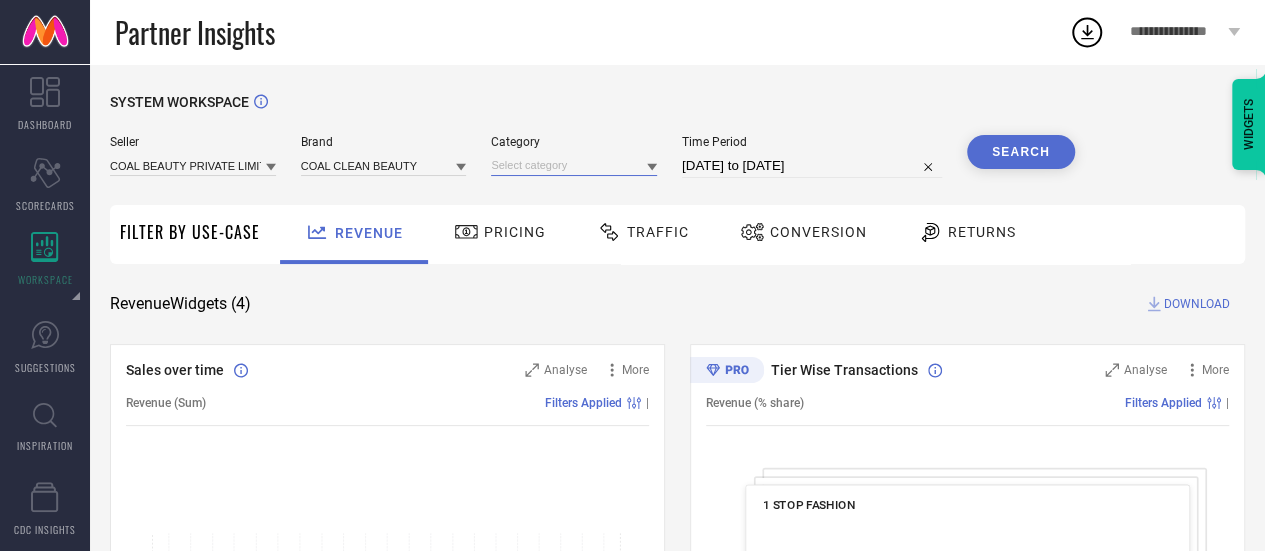 click at bounding box center (574, 165) 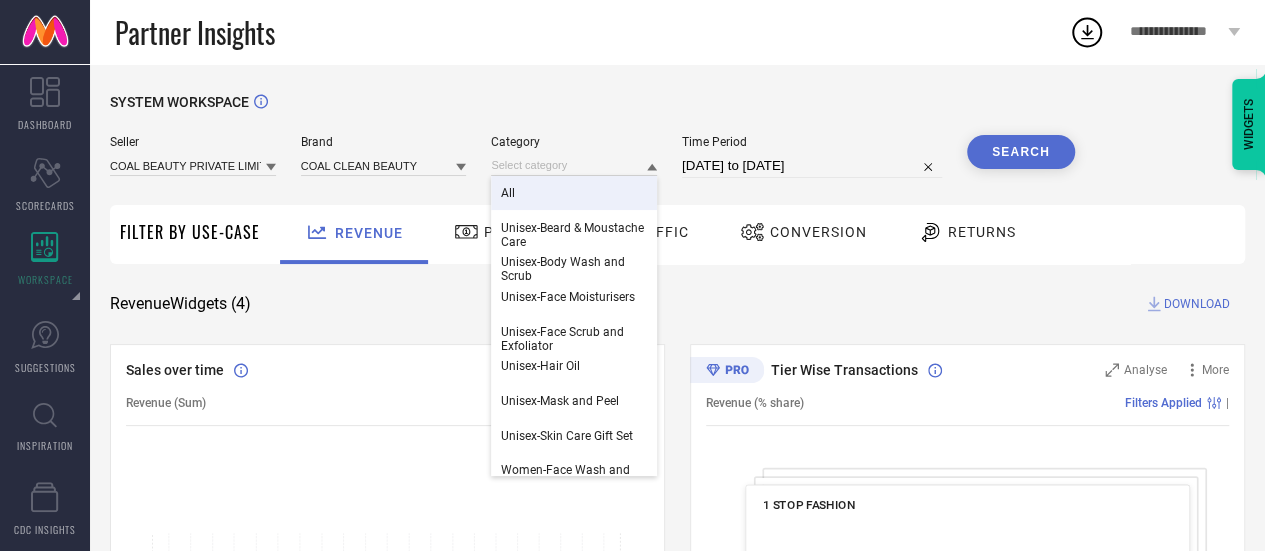click on "All" at bounding box center (574, 193) 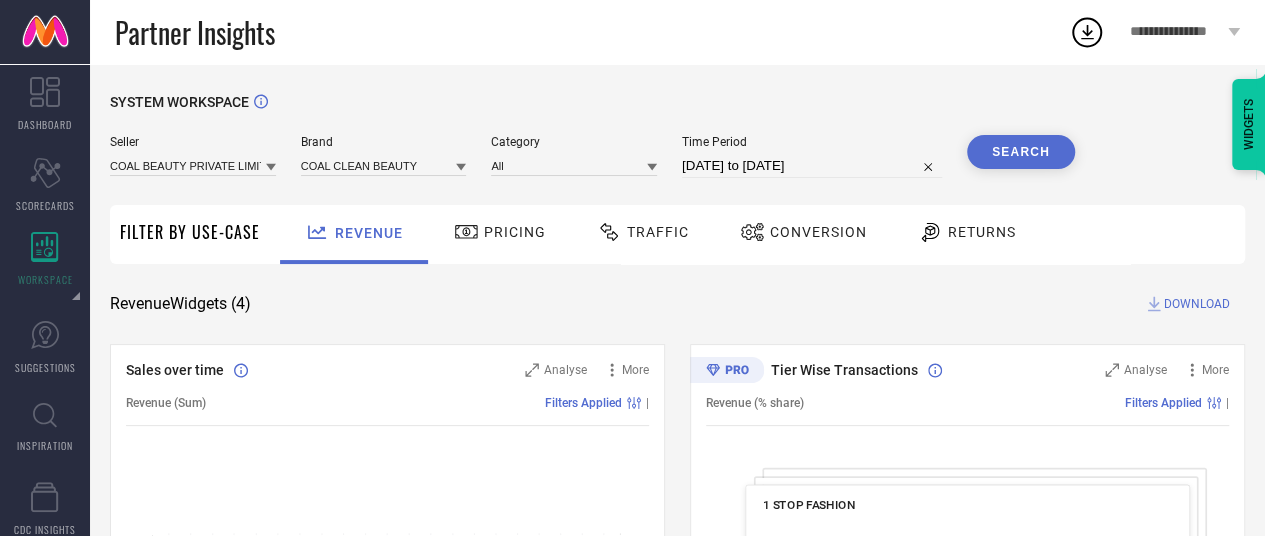 select on "6" 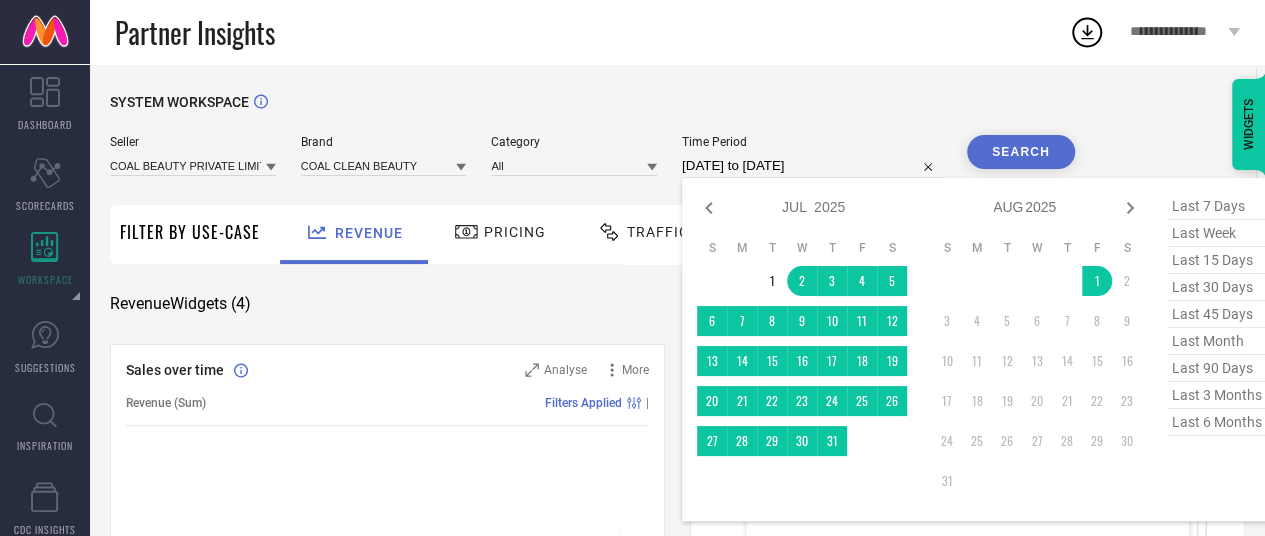 click on "[DATE] to [DATE]" at bounding box center [812, 166] 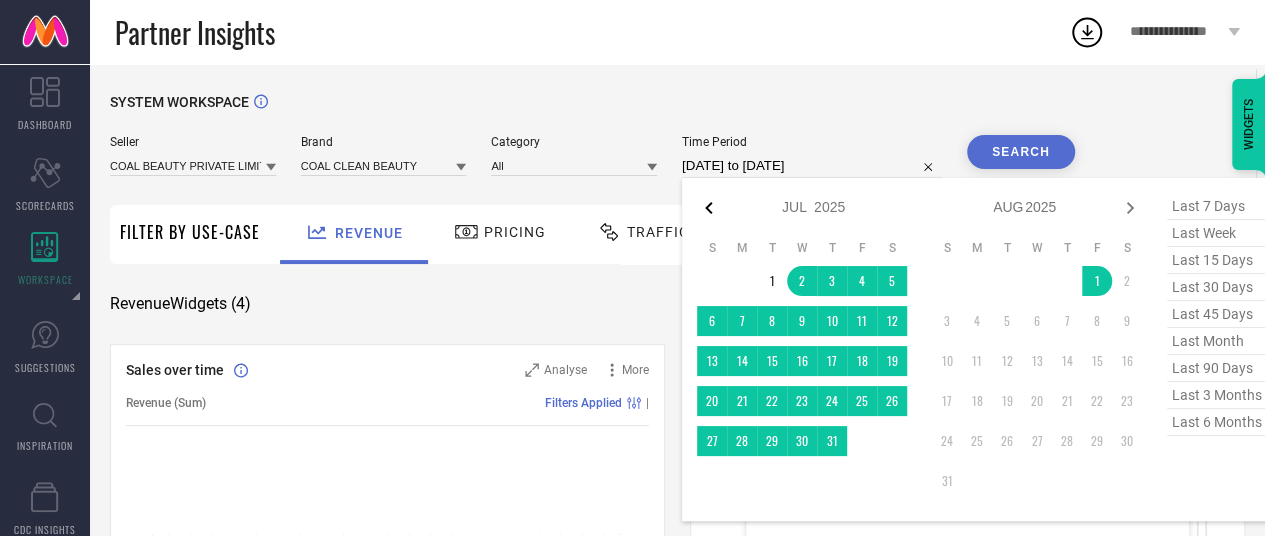 click 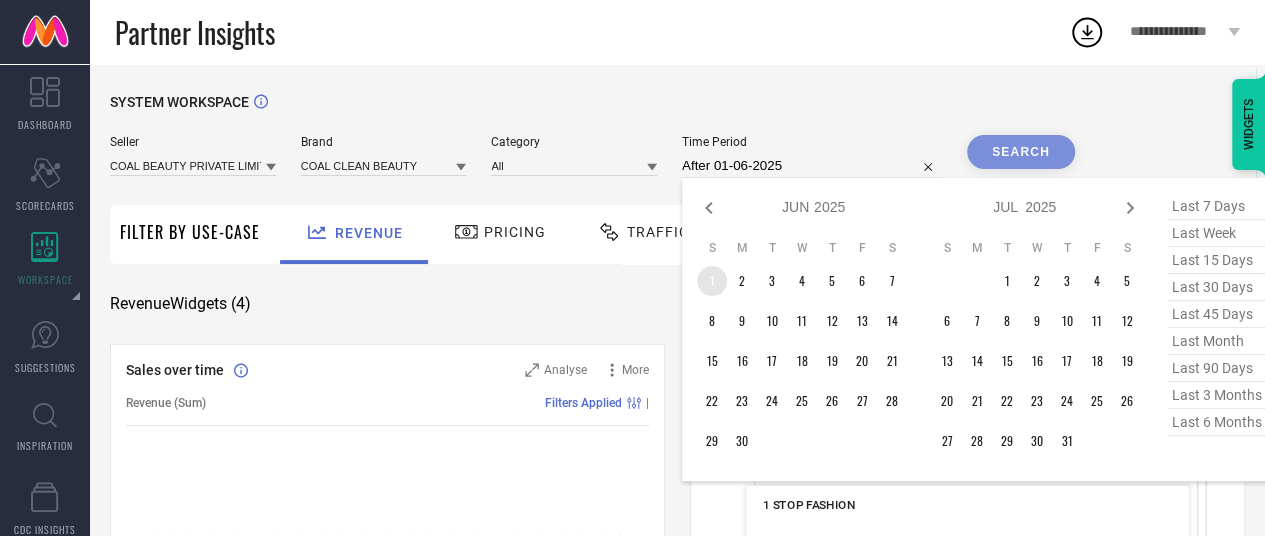 click on "1" at bounding box center (712, 281) 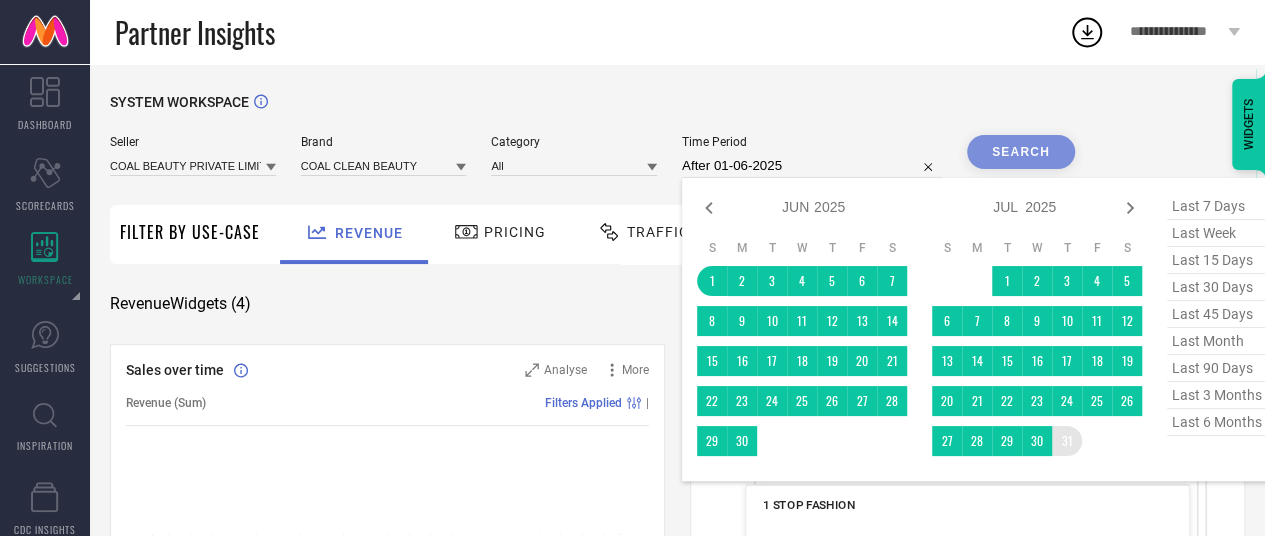 type on "01-06-2025 to 31-07-2025" 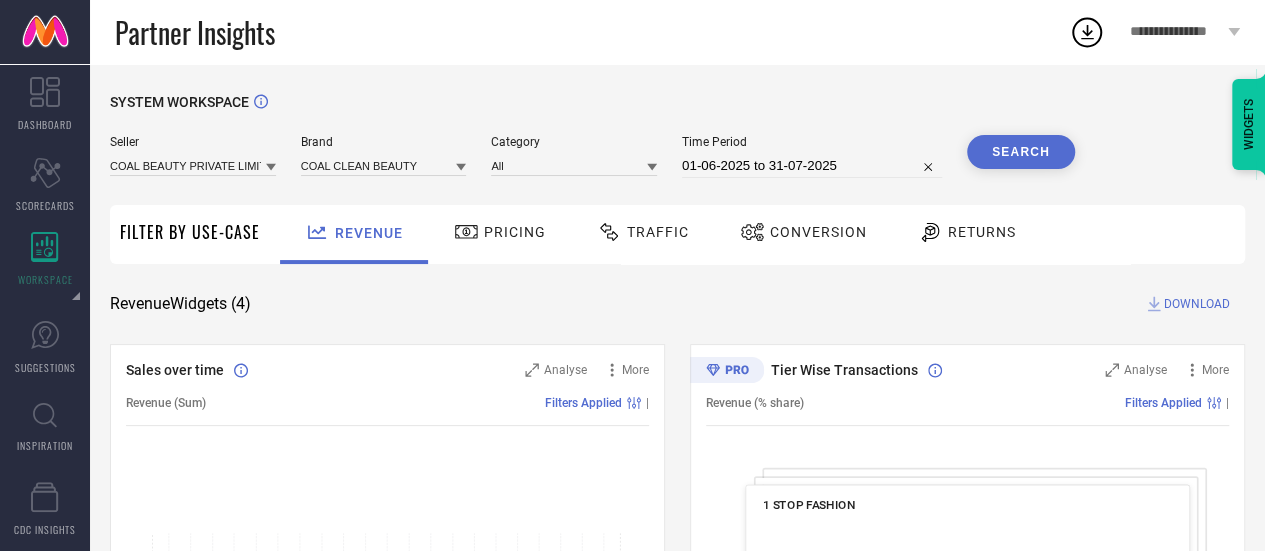 click on "Search" at bounding box center [1021, 152] 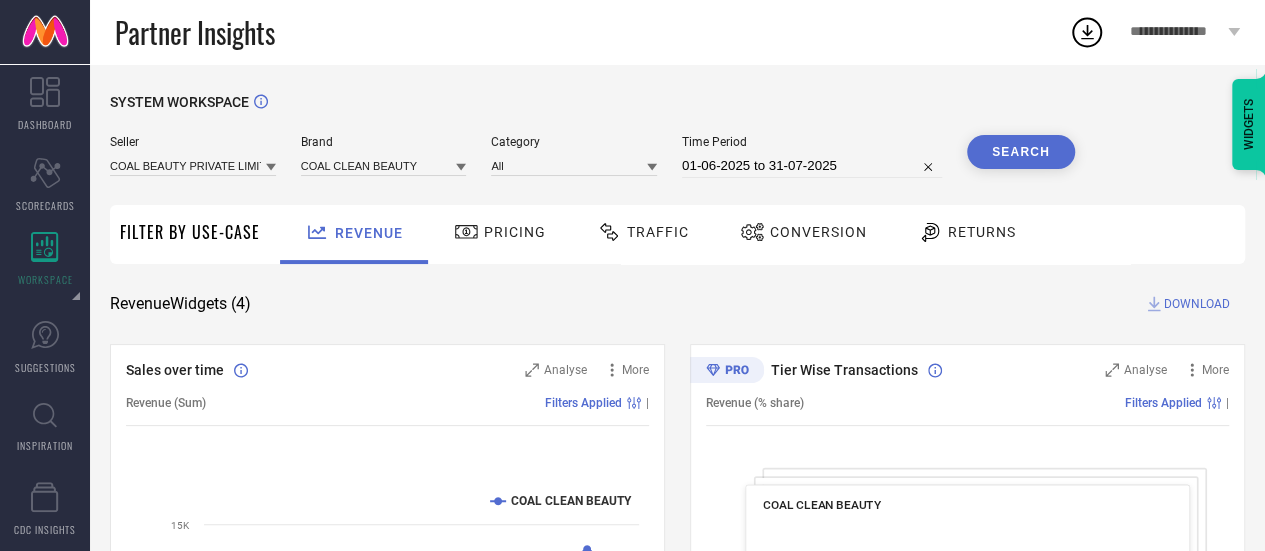 click 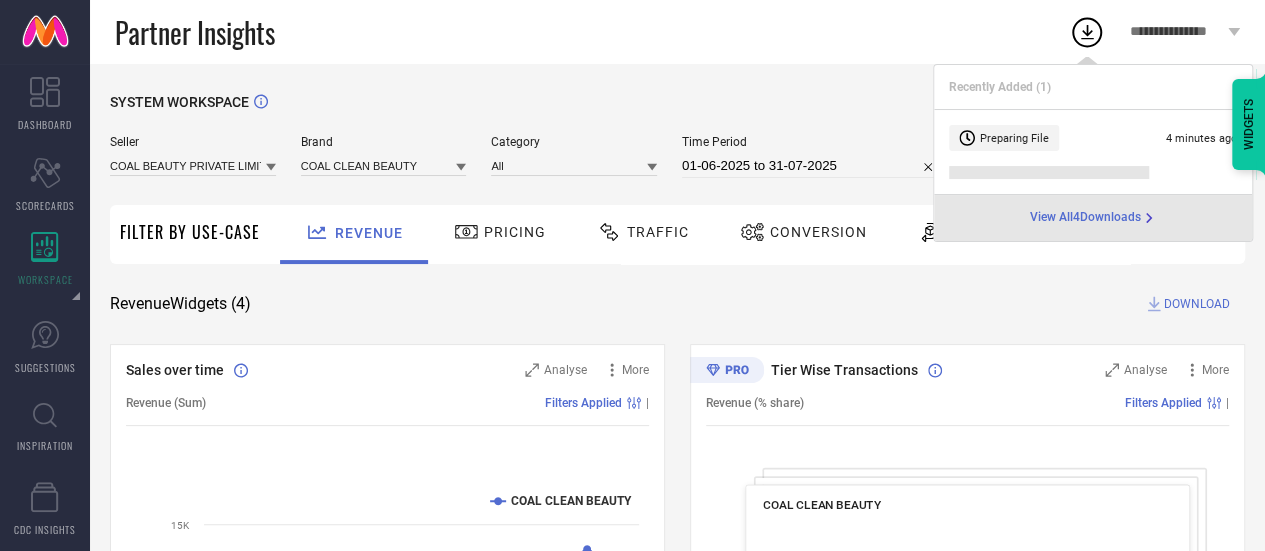 click on "View All  4  Downloads" at bounding box center (1085, 218) 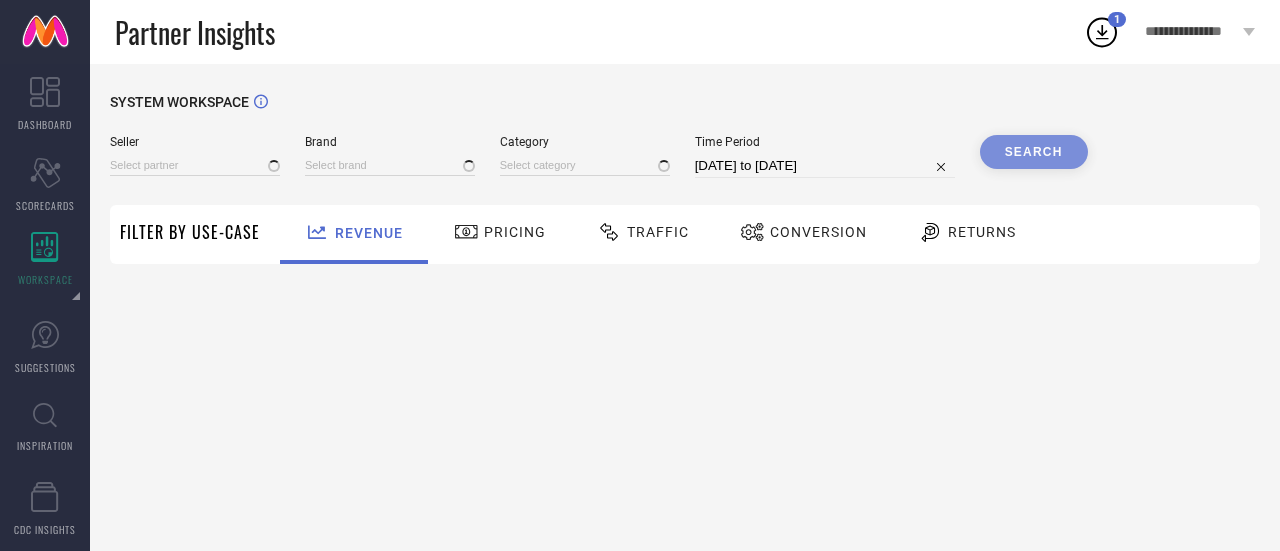 type on "All" 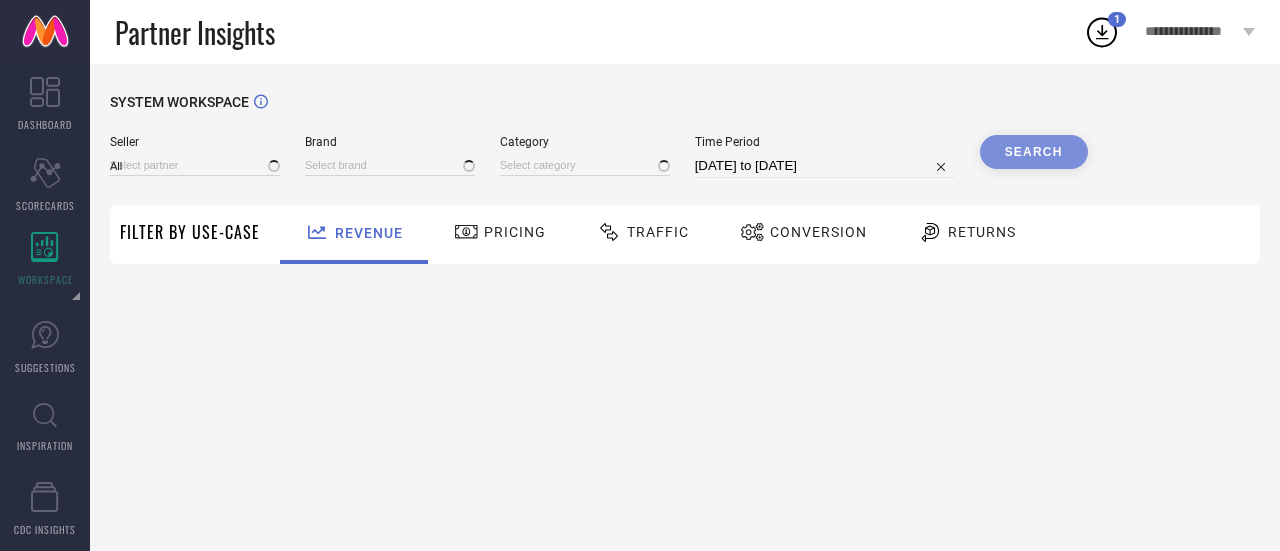 type on "1 STOP FASHION" 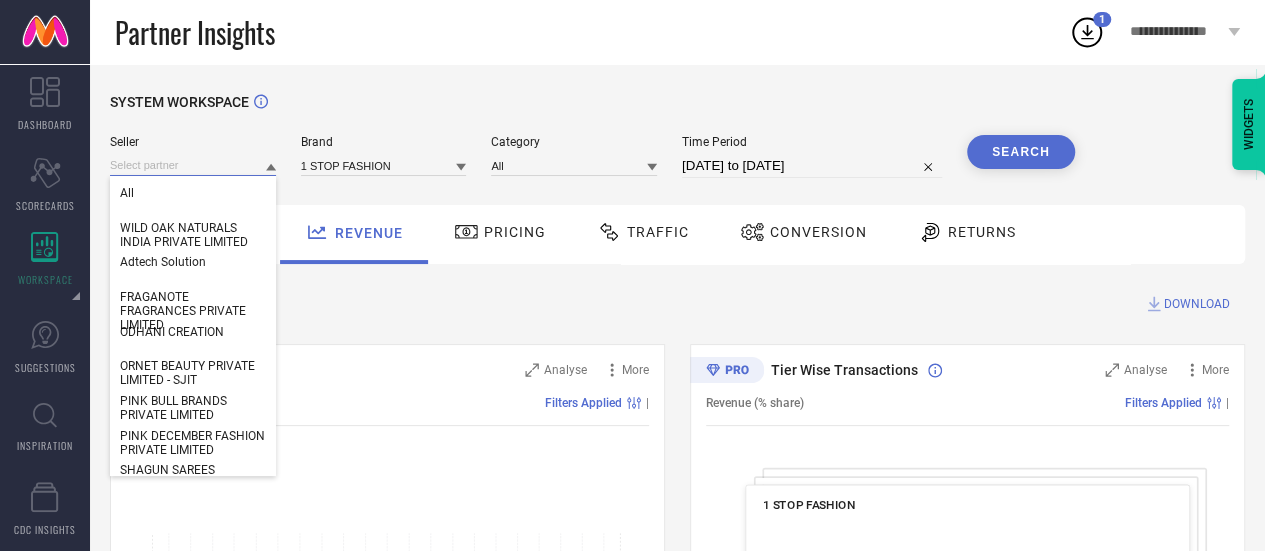 click at bounding box center [193, 165] 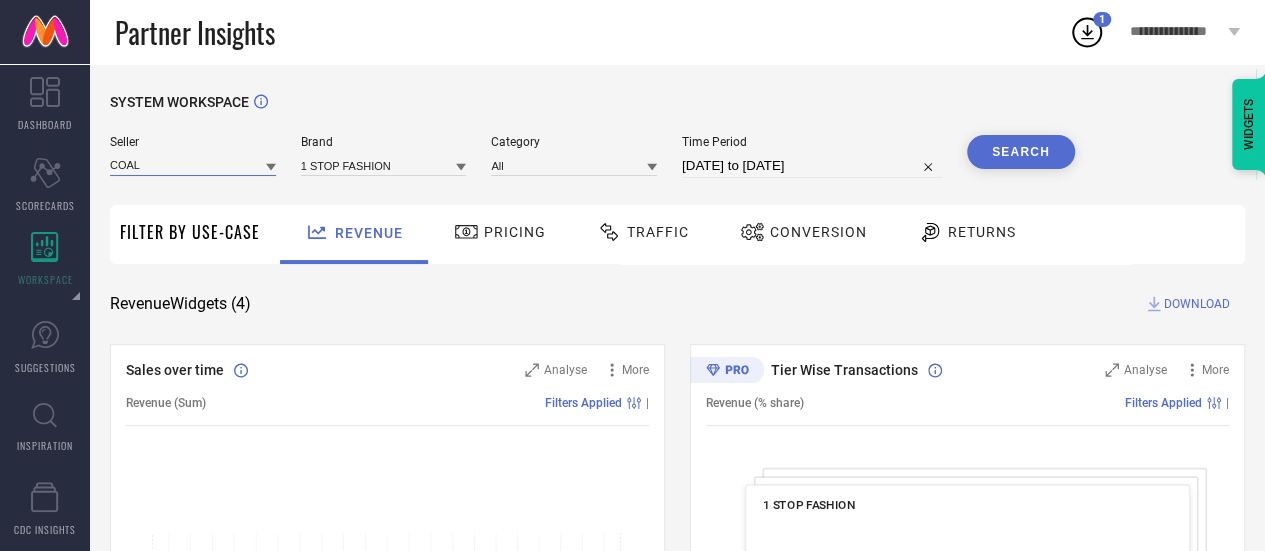 type on "COAL" 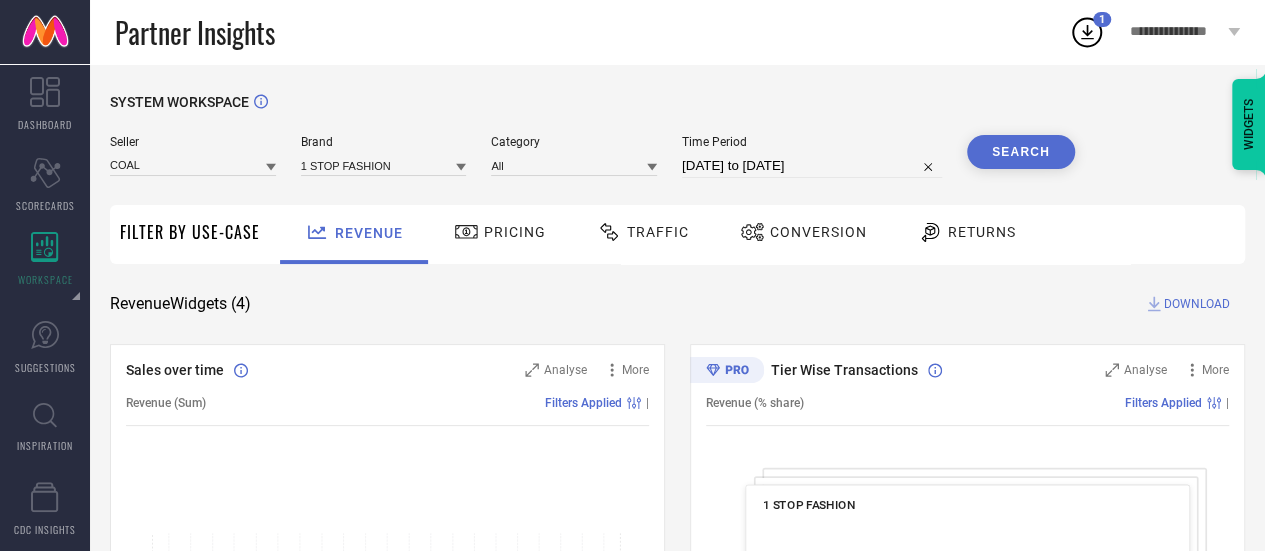 click 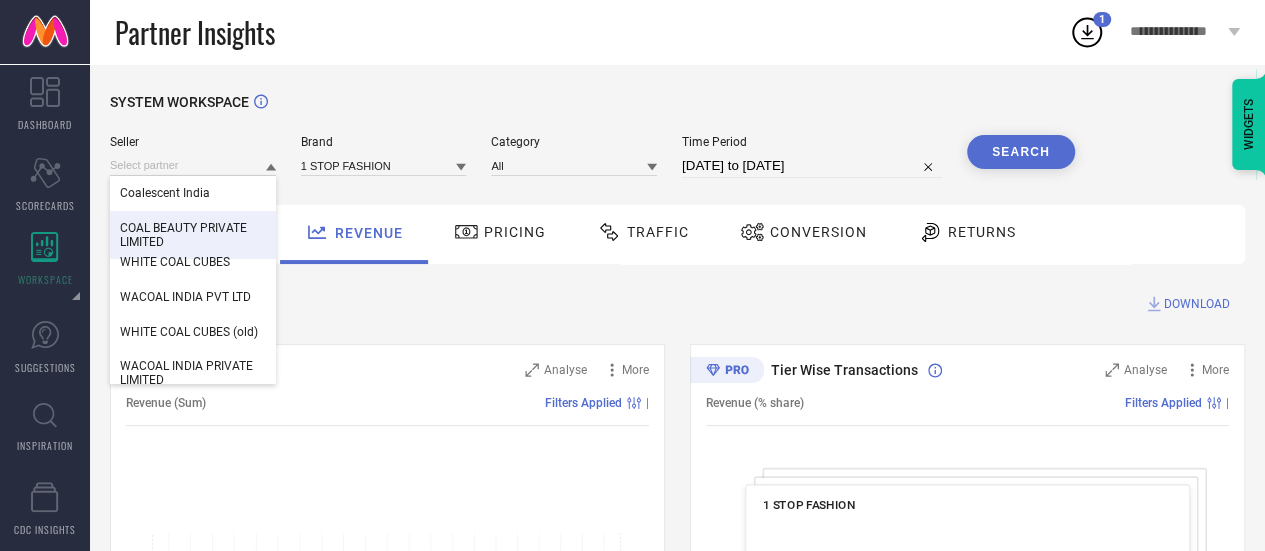 click on "COAL BEAUTY PRIVATE LIMITED" at bounding box center [193, 235] 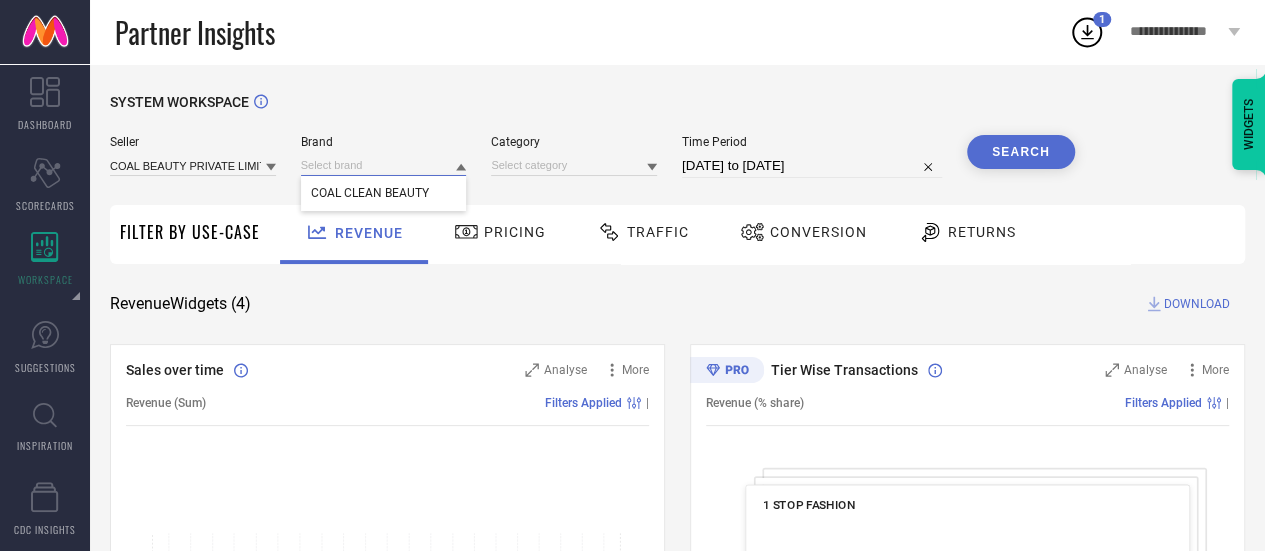 click at bounding box center [384, 165] 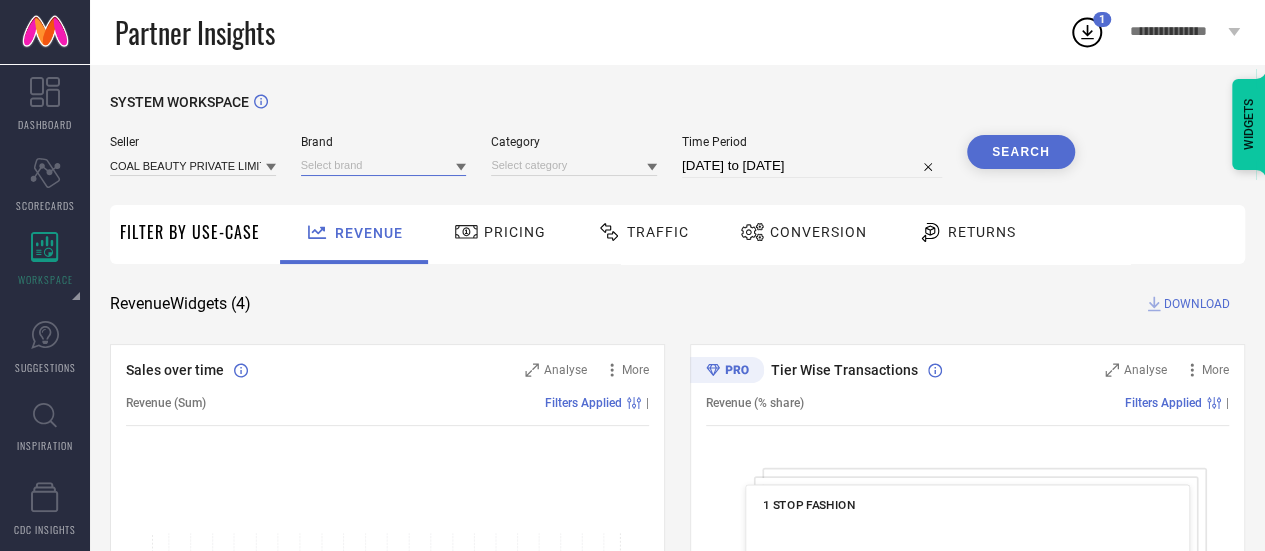 click at bounding box center (384, 165) 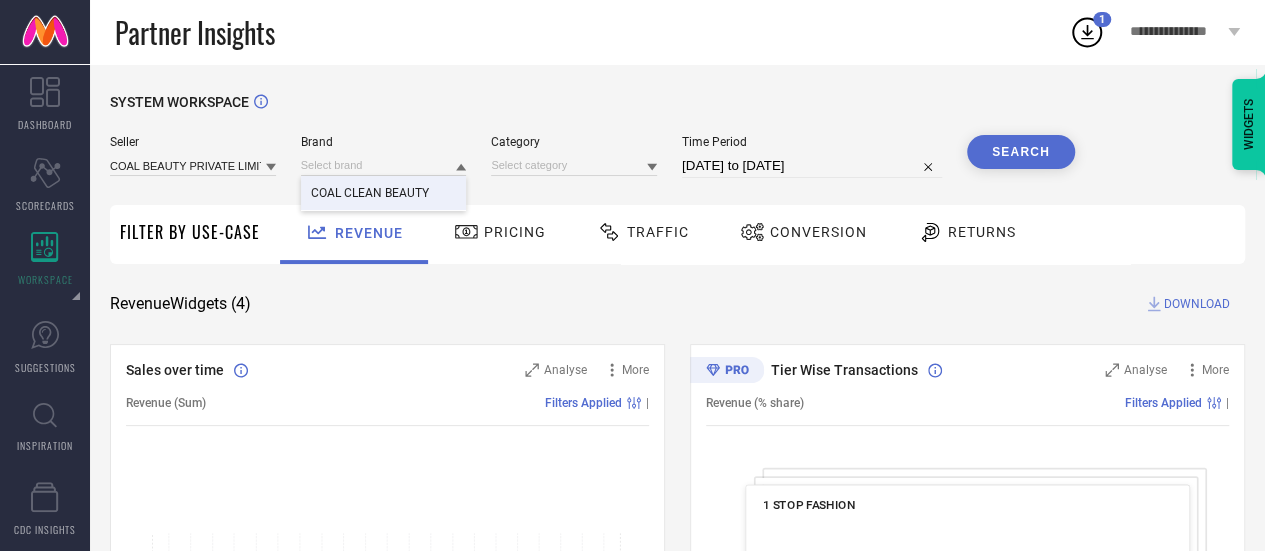 click on "COAL CLEAN BEAUTY" at bounding box center (370, 193) 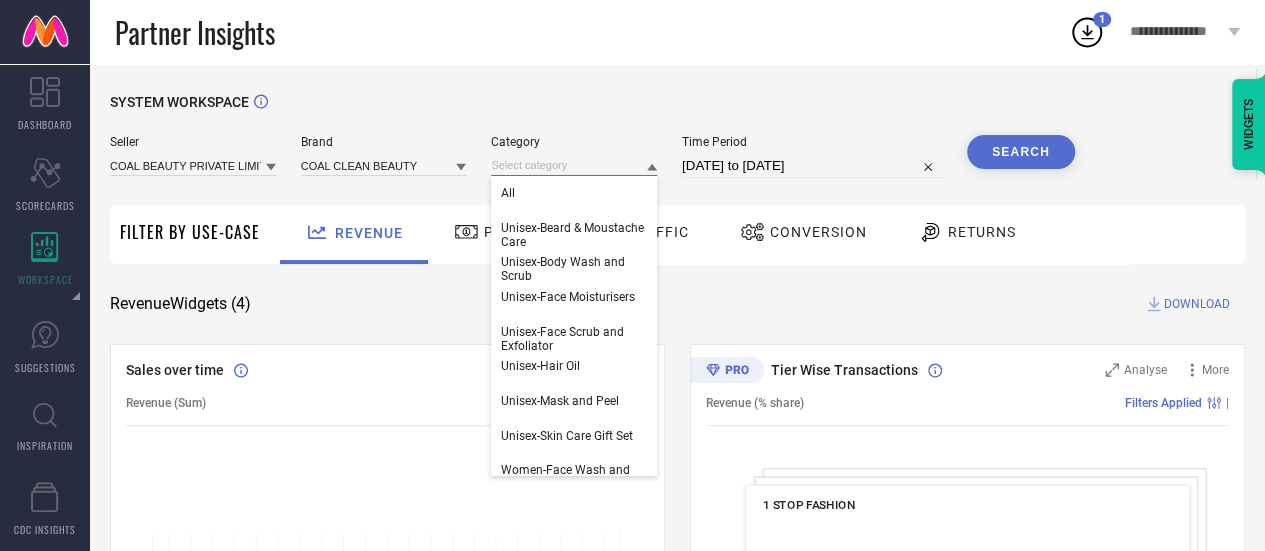 click at bounding box center (574, 165) 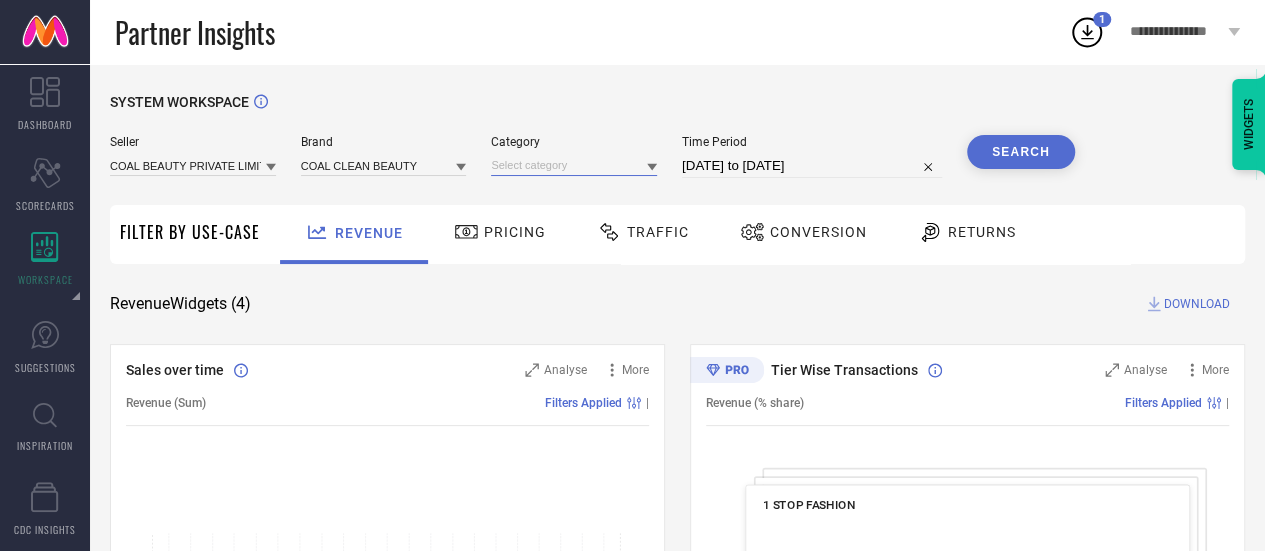 click at bounding box center [574, 165] 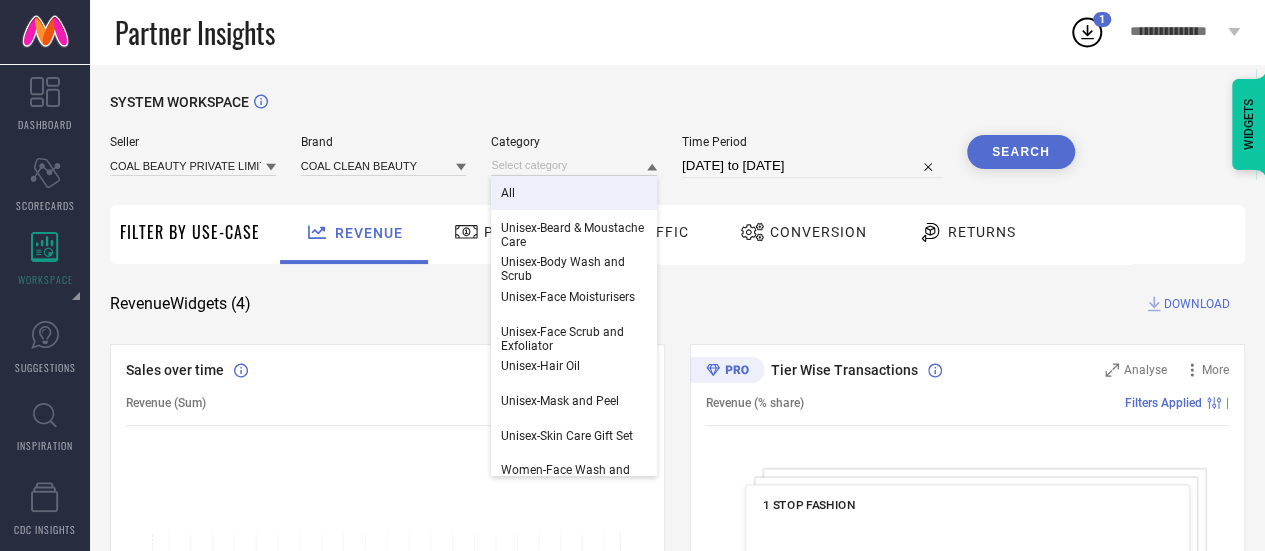 click on "All" at bounding box center (574, 193) 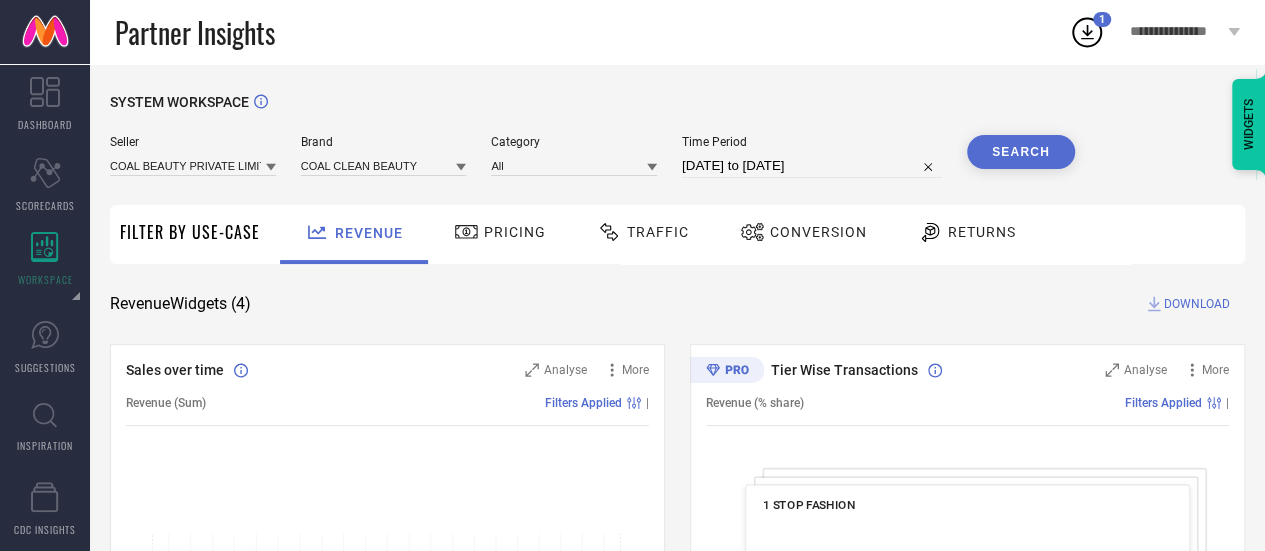select on "6" 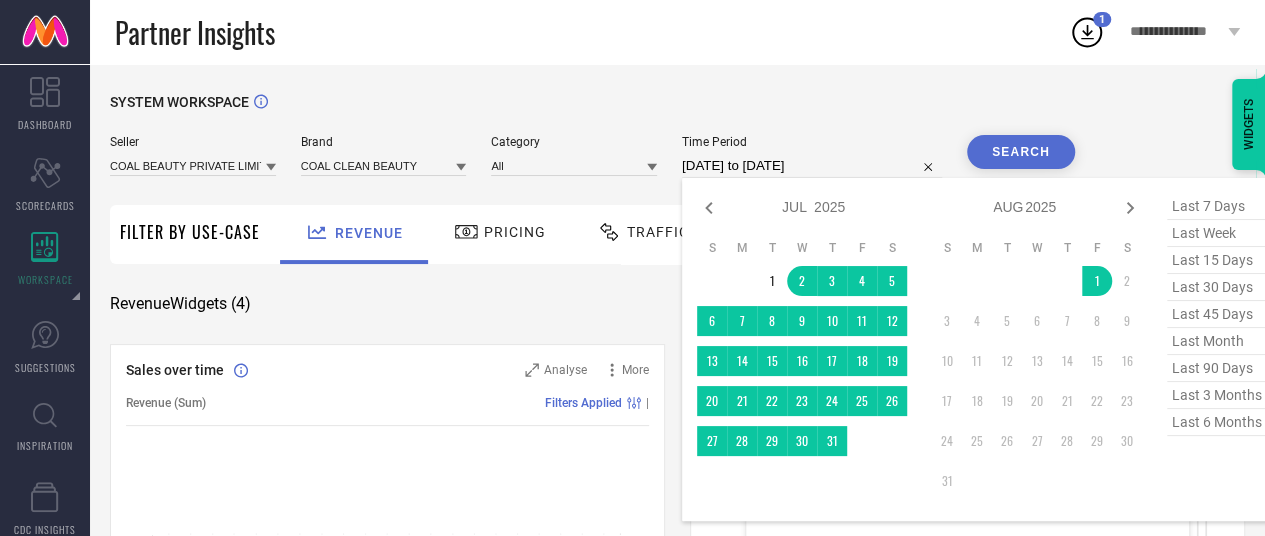 click on "[DATE] to [DATE]" at bounding box center [812, 166] 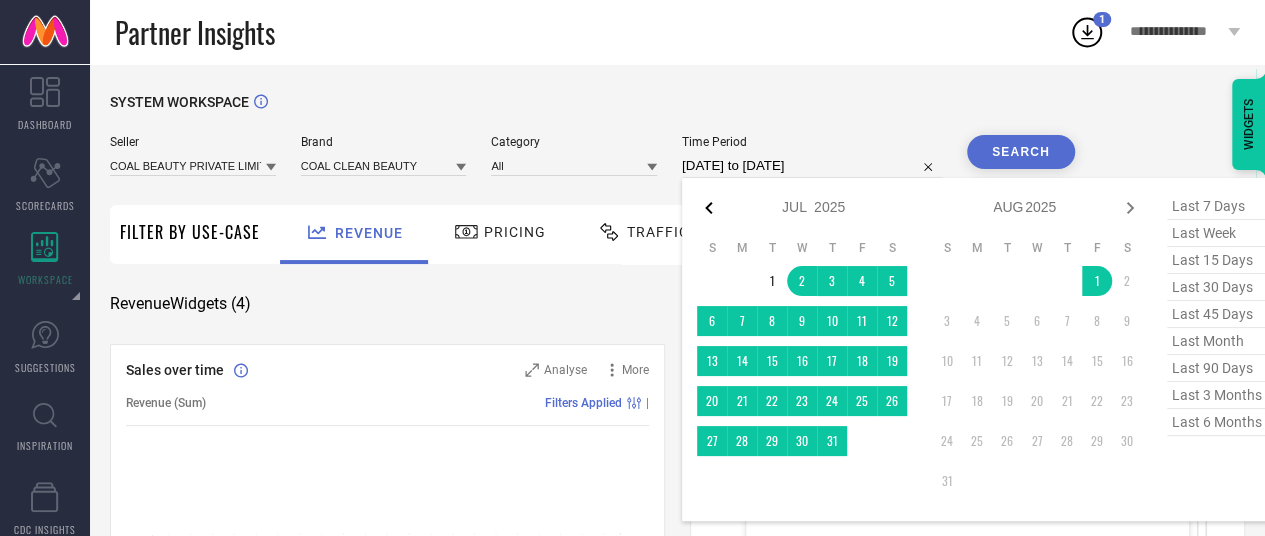 click 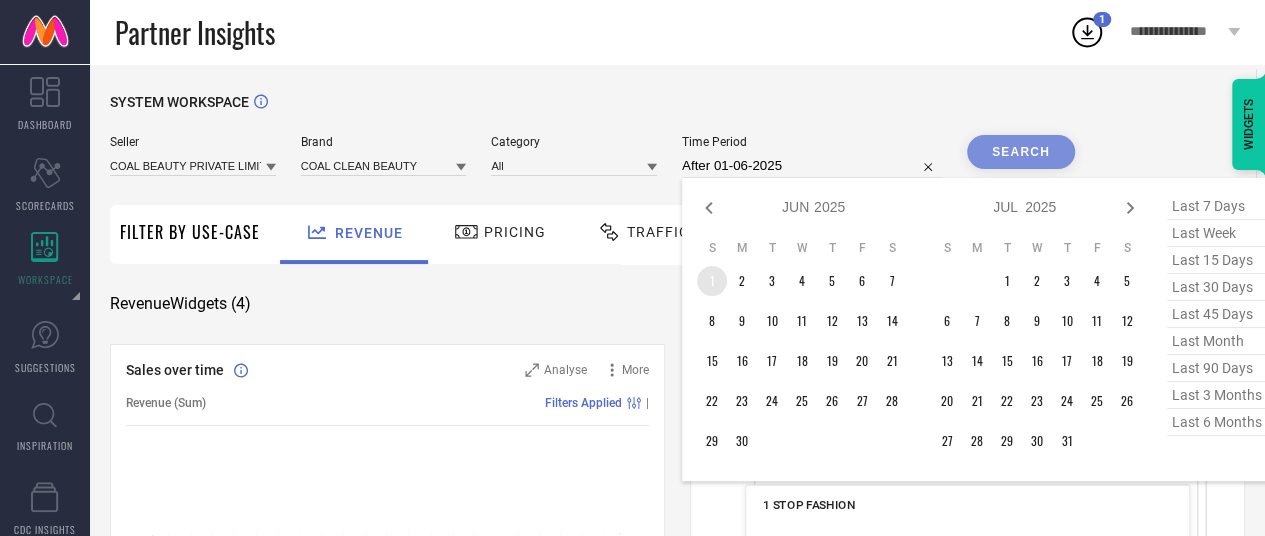 click on "1" at bounding box center [712, 281] 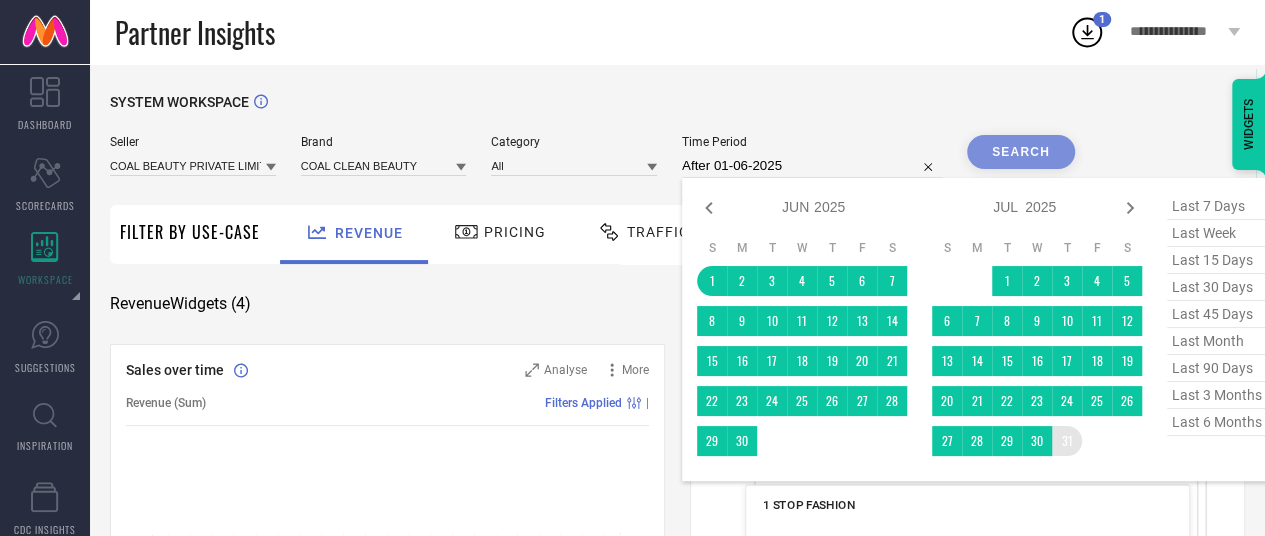 type on "01-06-2025 to 31-07-2025" 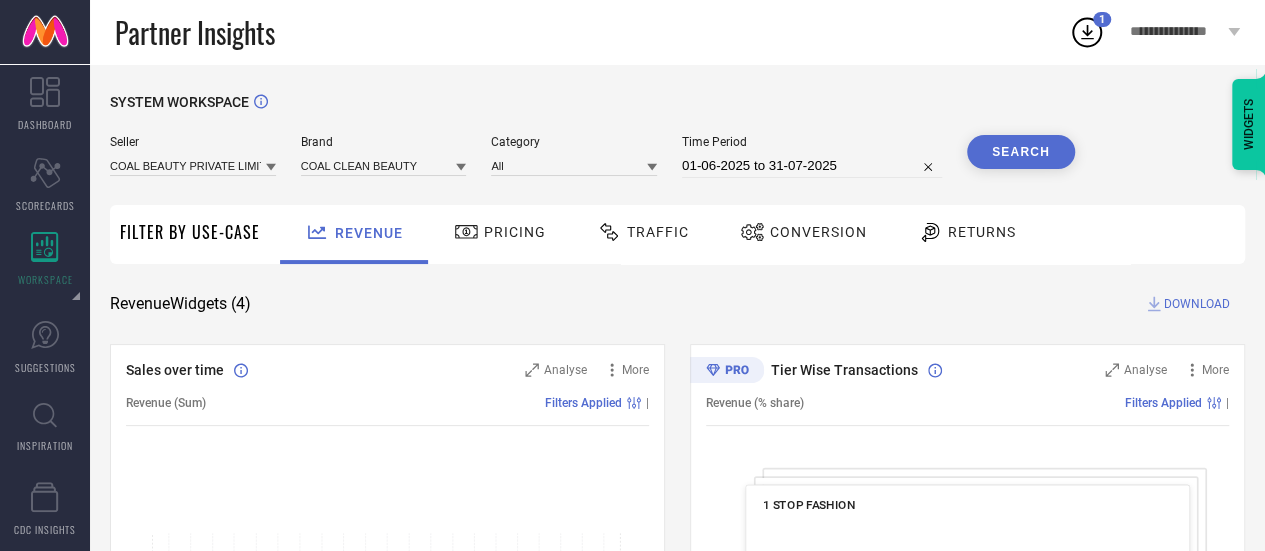 click on "Search" at bounding box center [1021, 152] 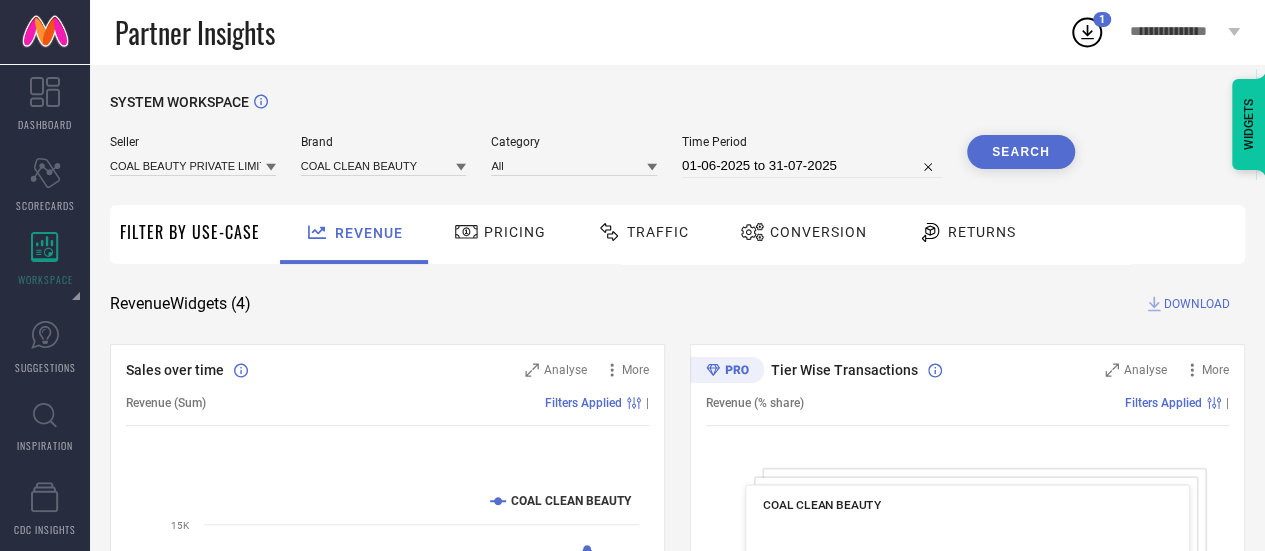 click on "DOWNLOAD" at bounding box center (1197, 304) 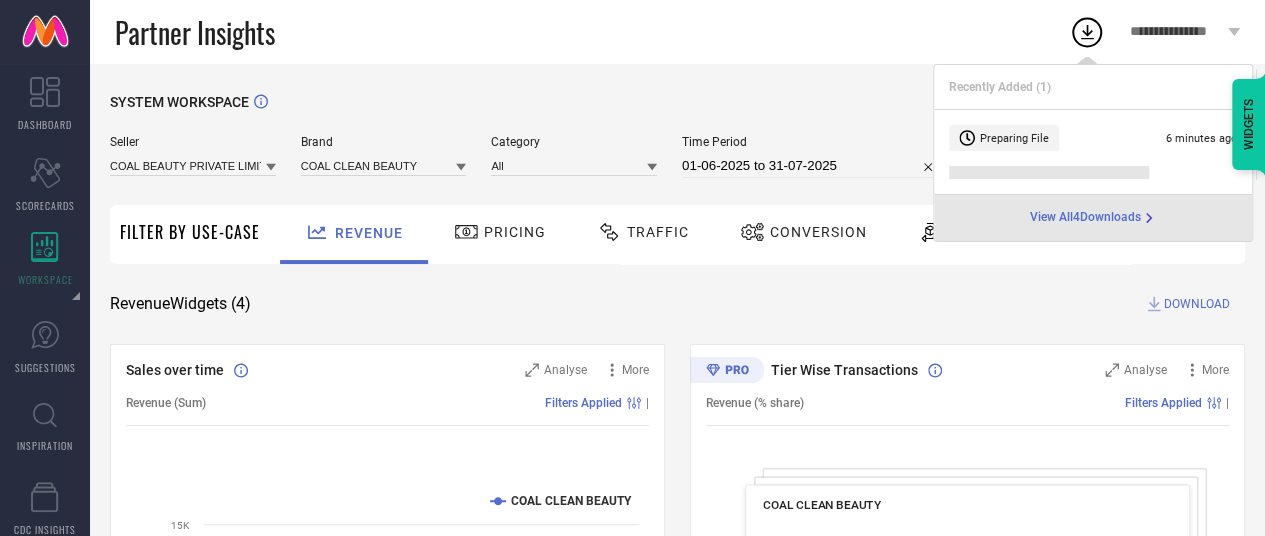 click on "01-06-2025 to 31-07-2025" at bounding box center [812, 166] 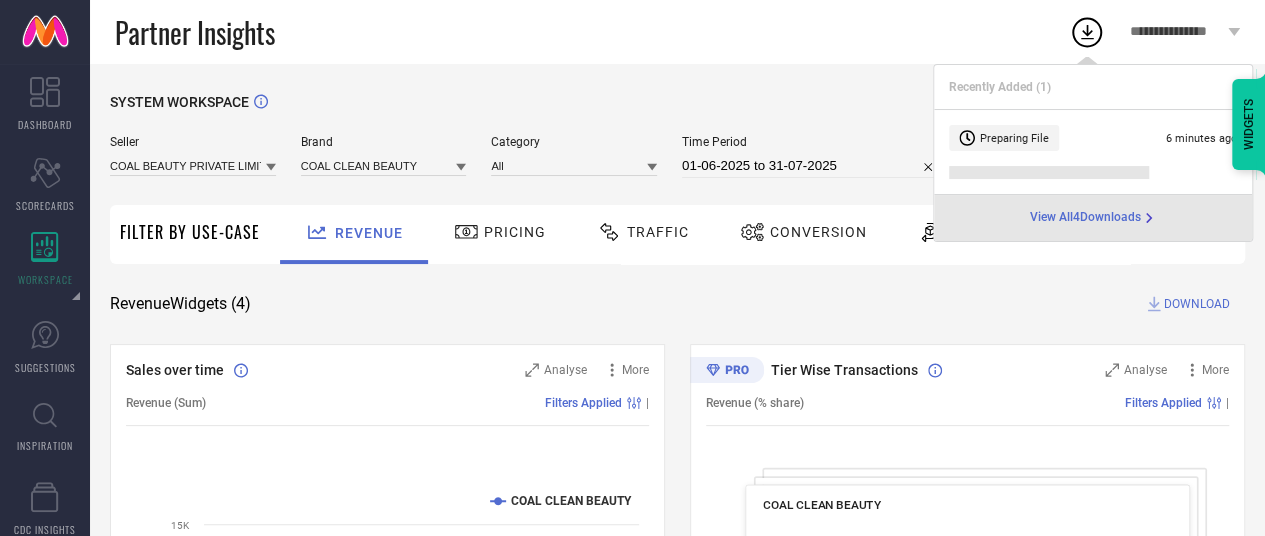 select on "2025" 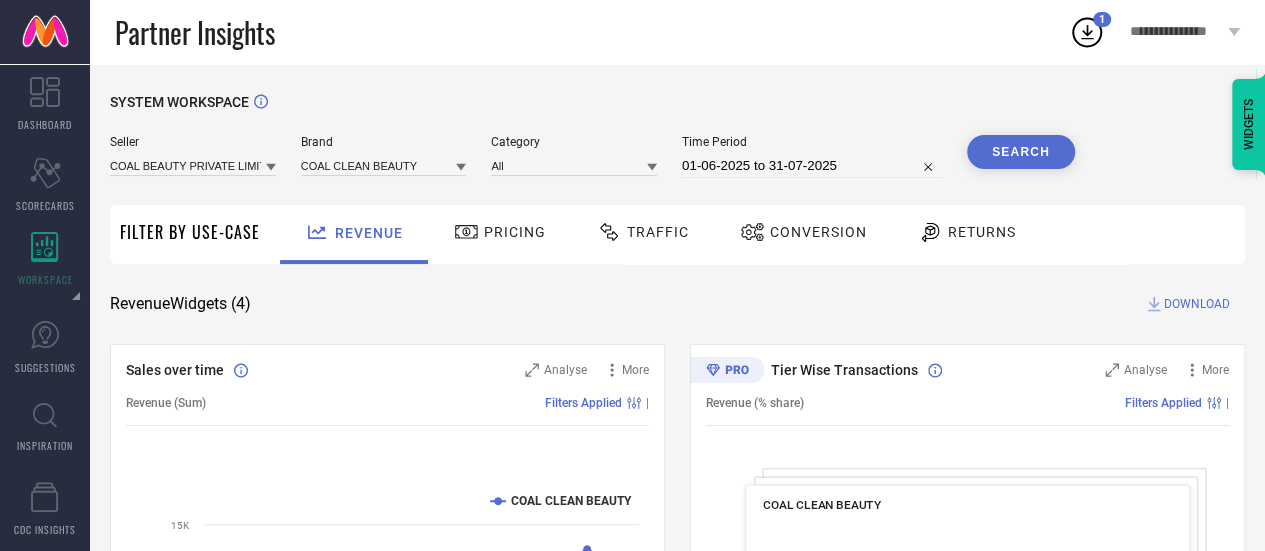 click on "Search" at bounding box center (1021, 152) 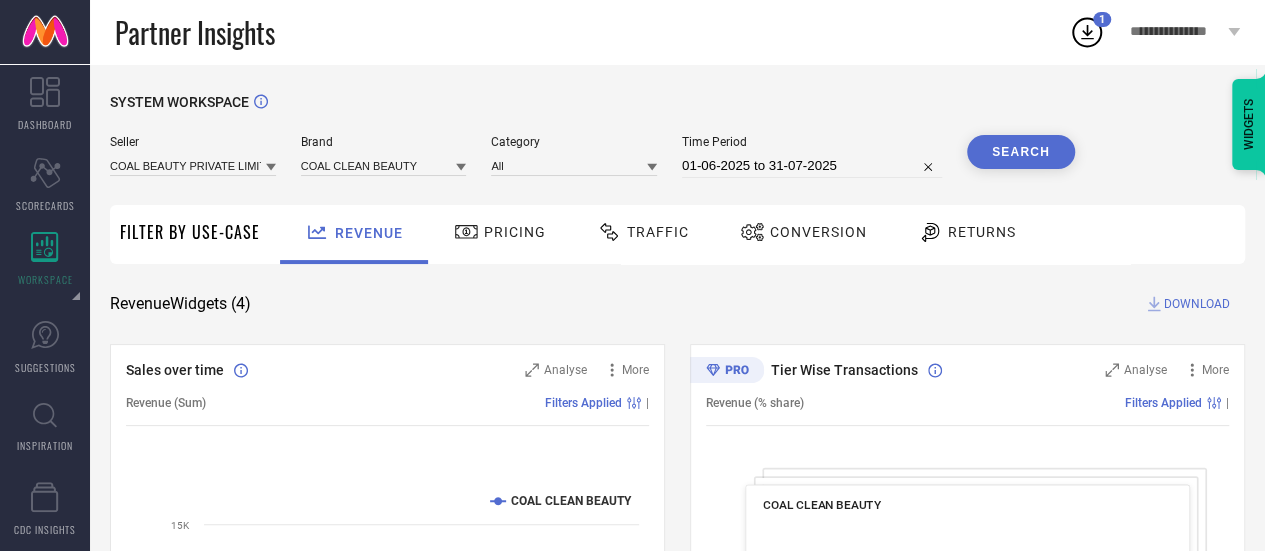 click on "DOWNLOAD" at bounding box center [1197, 304] 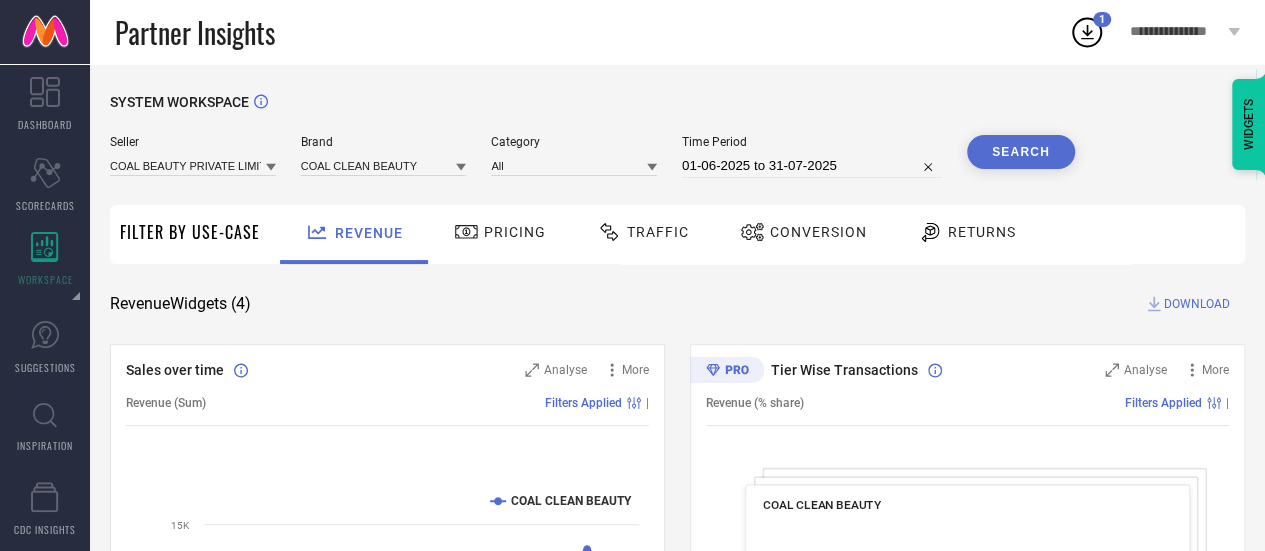 click 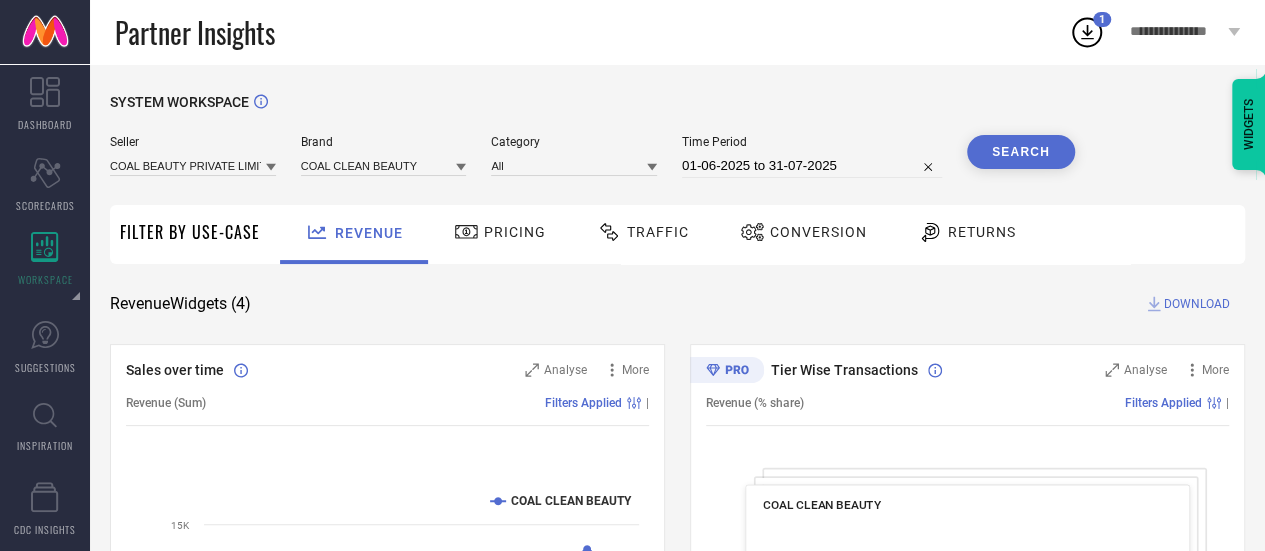 click on "SYSTEM WORKSPACE Seller COAL BEAUTY PRIVATE LIMITED Brand COAL CLEAN BEAUTY Category All Time Period 01-06-2025 to 31-07-2025 Search Filter By Use-Case Revenue Pricing Traffic Conversion Returns Revenue  Widgets ( 4 ) DOWNLOAD Sales over time Analyse More Revenue (Sum) Filters Applied |  Created with Highcharts 9.3.3 Time Aggregate Revenue COAL CLEAN BEAUTY 02 Jun 25 16 Jun 25 30 Jun 25 14 Jul 25 28 Jul 25 0 5K 10K 15K Tier Wise Transactions Analyse More Revenue (% share) Filters Applied |  COAL CLEAN BEAUTY Created with Highcharts 9.3.3 Metro : 38.9 % ​ Metro : 38.9 % Tier 1A : 9.8 % ​ Tier 1A : 9.8 % Tier 1B : 10.5 % ​ Tier 1B : 10.5 % Tier 2 : 2.4 % ​ Tier 2 : 2.4 % Tier 3 & Others : 38.5 % ​ Tier 3 & Others : 38.5 % Region Wise Transactions Analyse More Revenue (% share) Filters Applied |  COAL CLEAN BEAUTY Created with Highcharts 9.3.3 East : 2.7 % ​ East : 2.7 % East/North East : 2.4 % ​ East/North East : 2.4 % North : 50.3 % ​ North : 50.3 % South : 22.9 % ​ South : 22.9 % West ​ |" at bounding box center [677, 731] 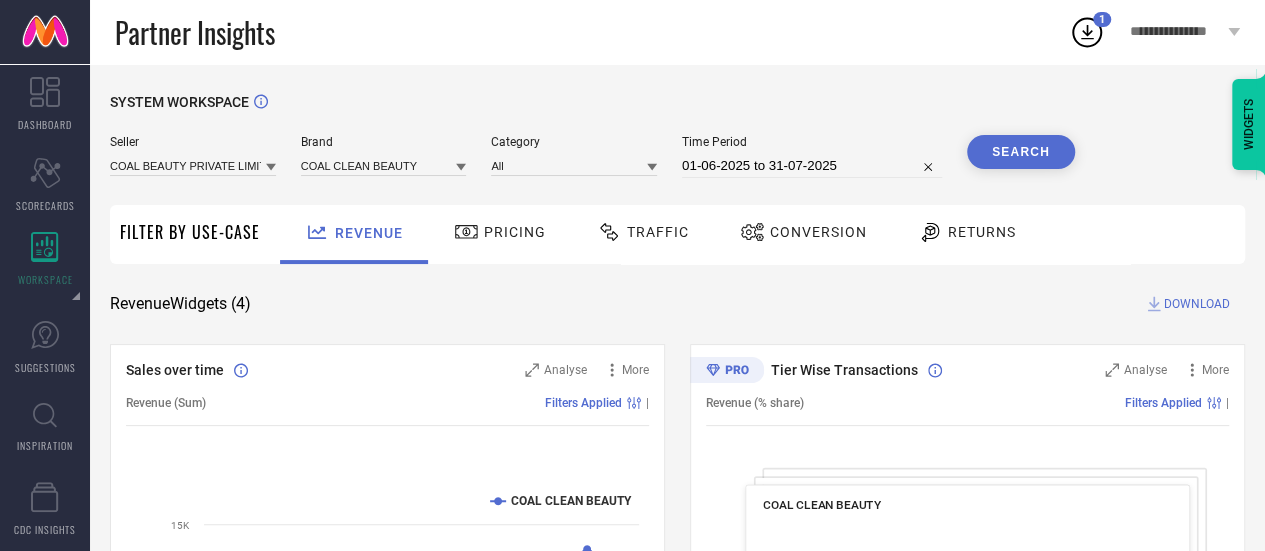 click 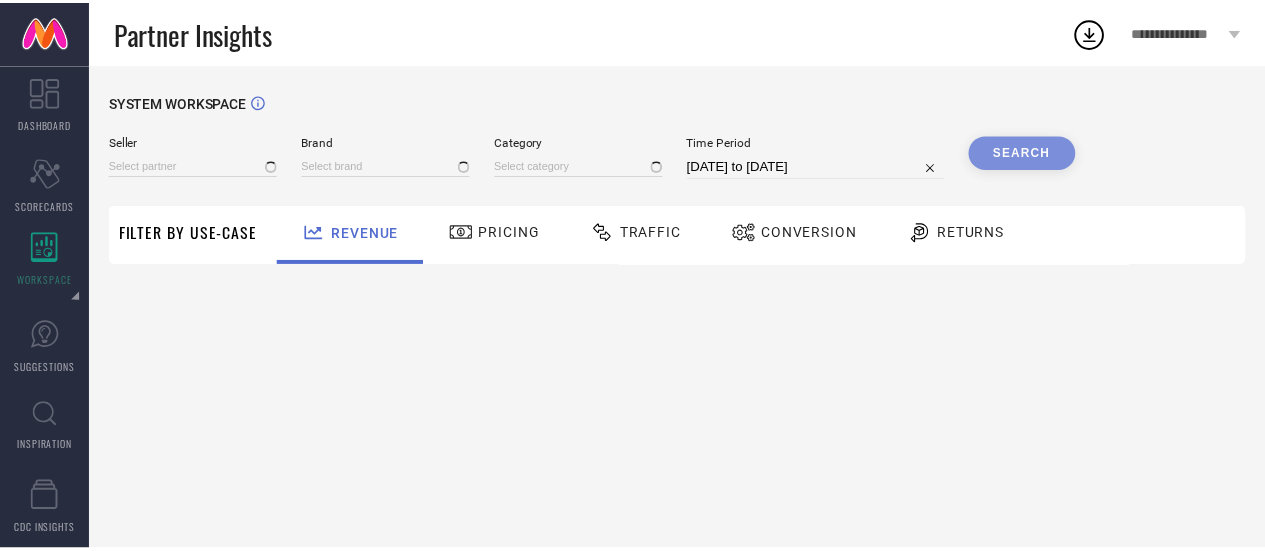 scroll, scrollTop: 0, scrollLeft: 0, axis: both 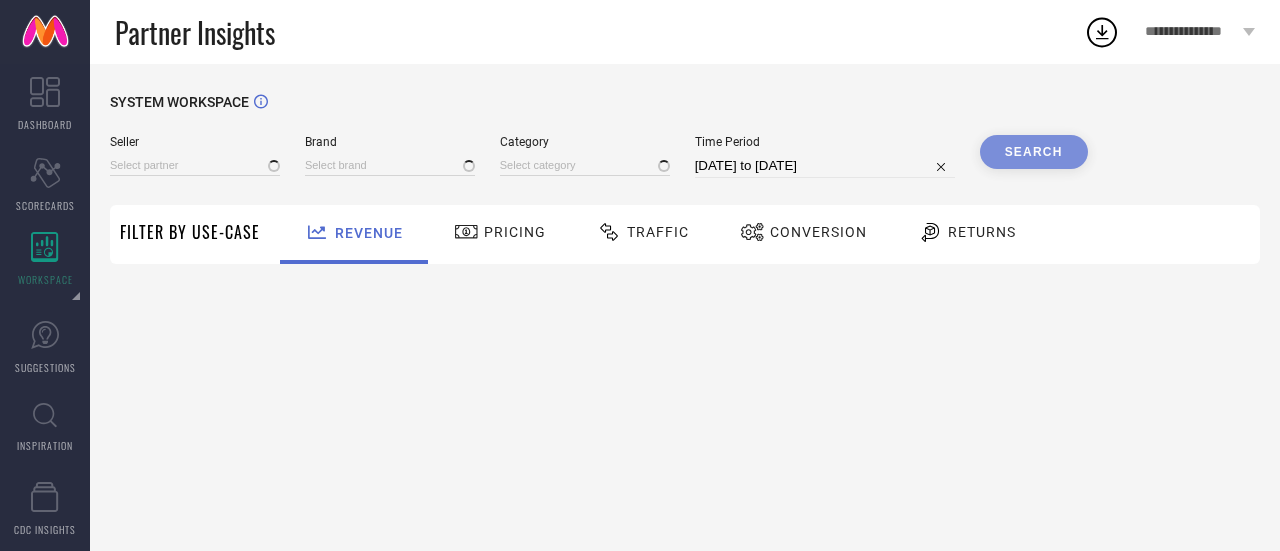 type on "All" 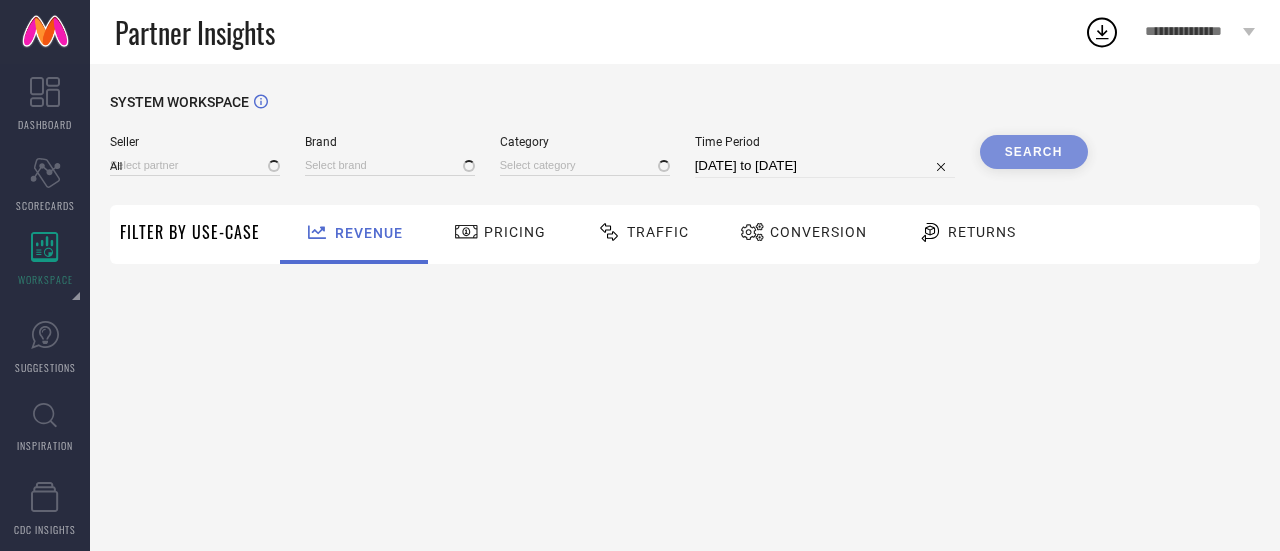 type on "1 STOP FASHION" 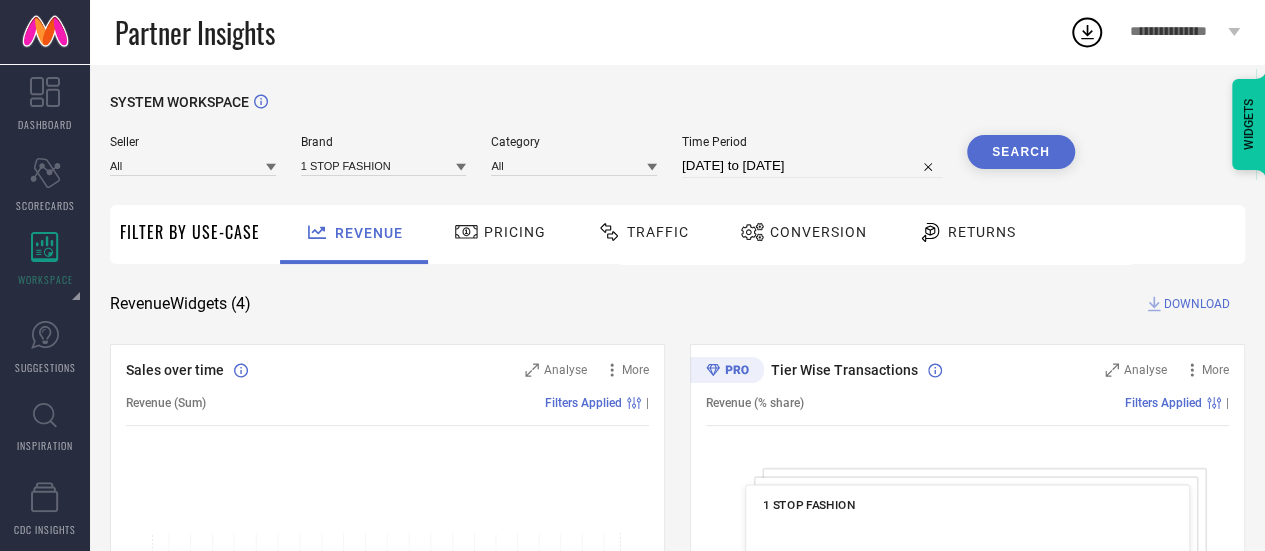 click 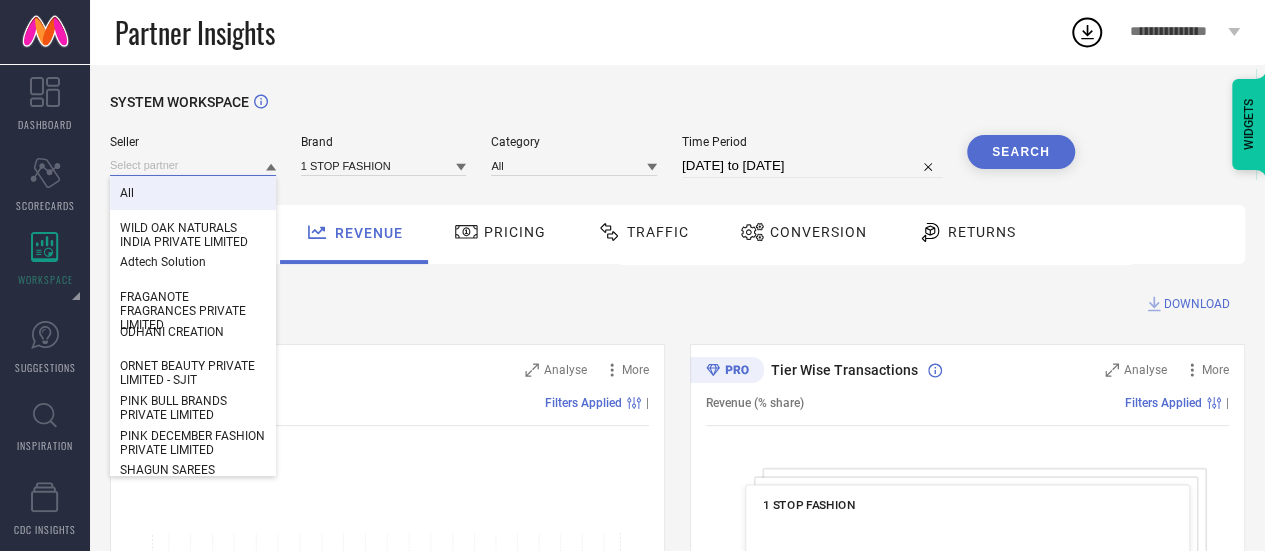 click at bounding box center [193, 165] 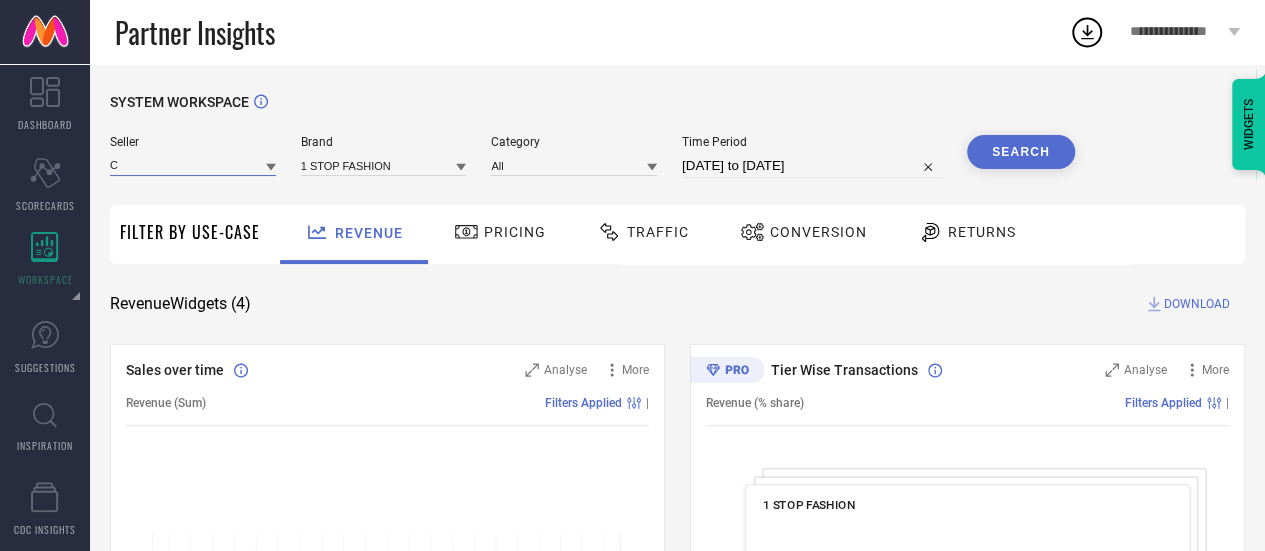 type on "C" 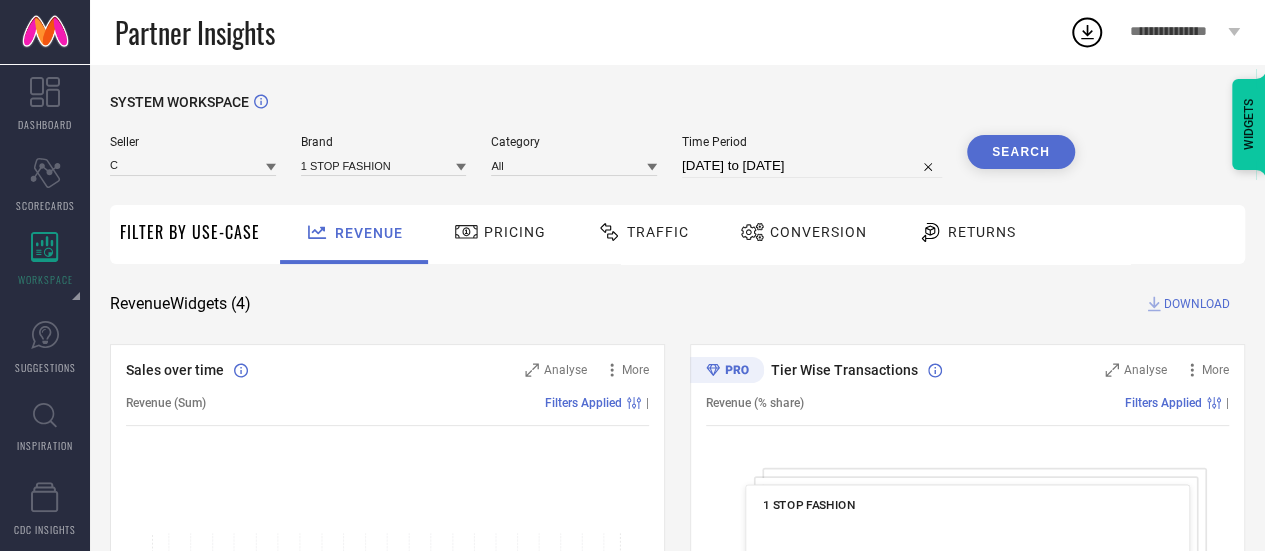 click 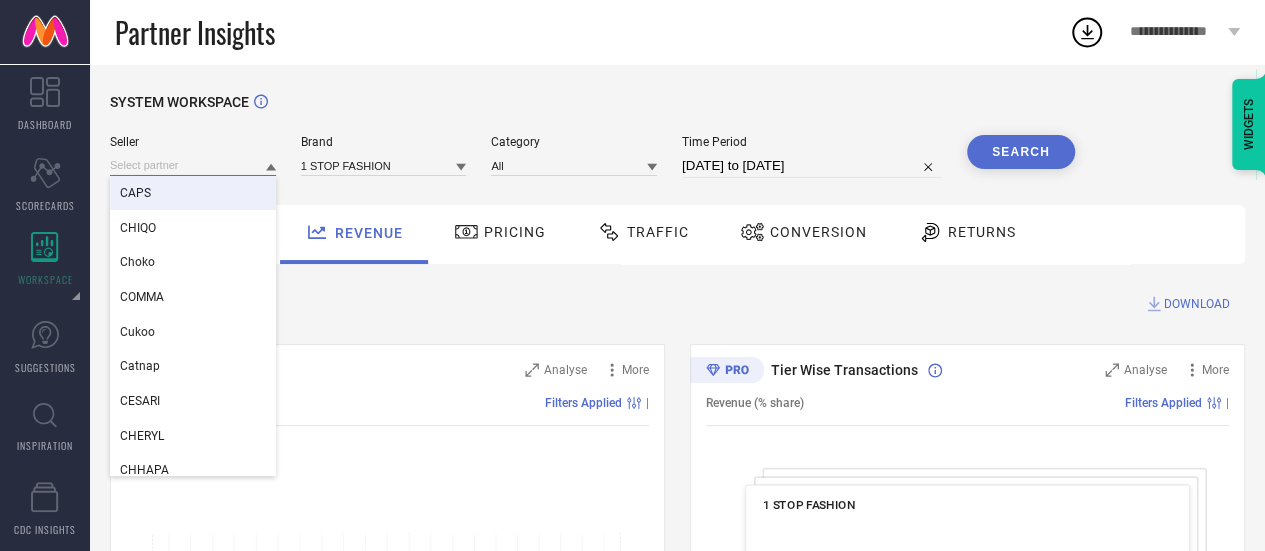 click at bounding box center (193, 165) 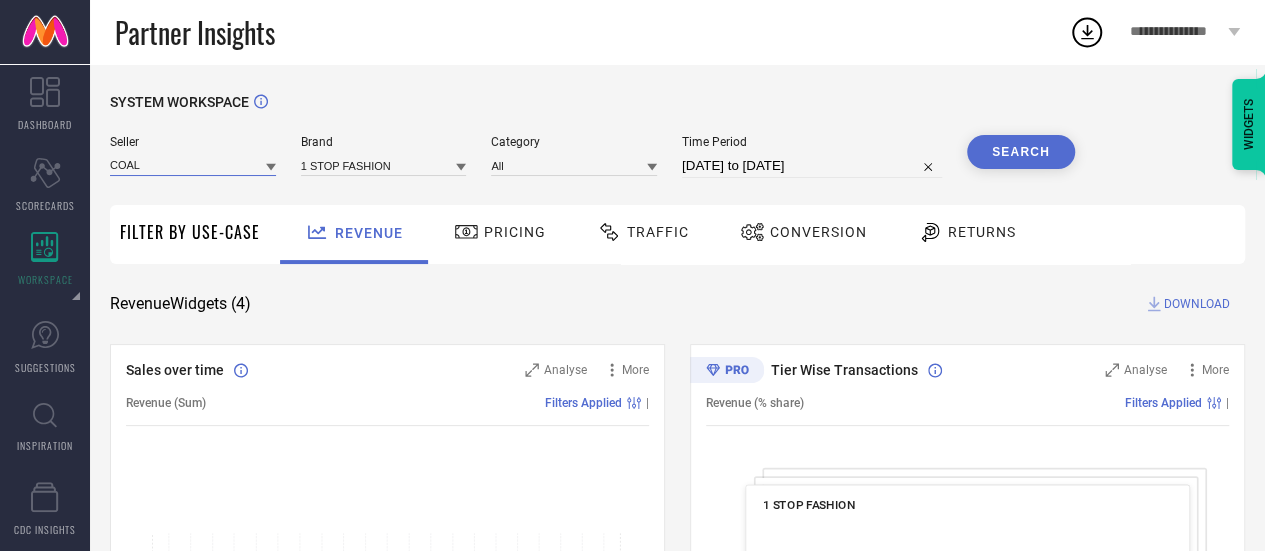 type on "COAL" 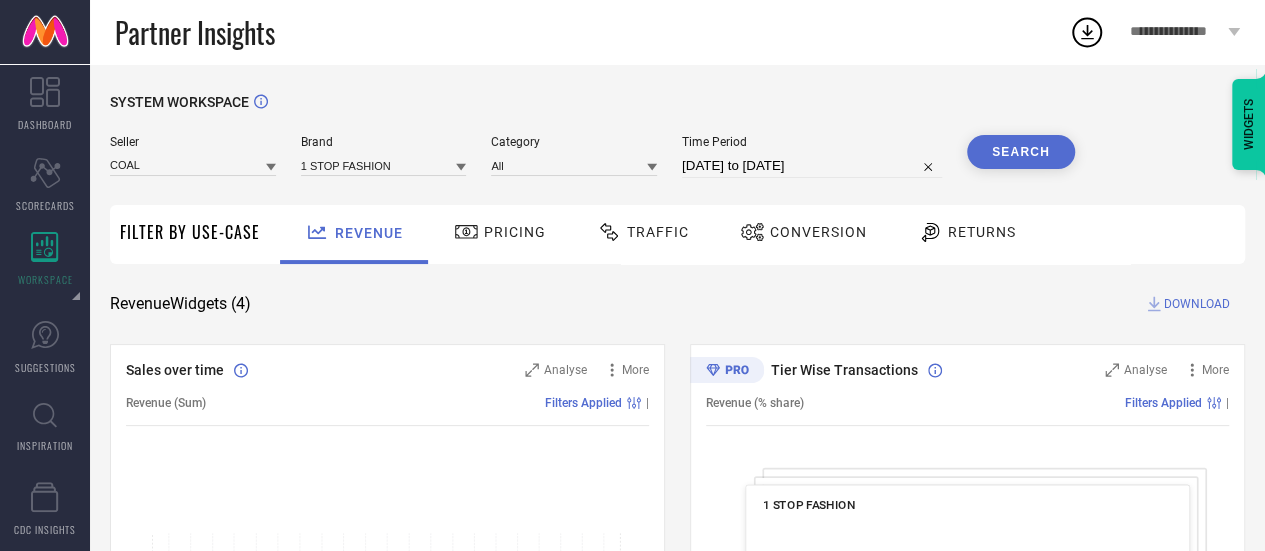 click 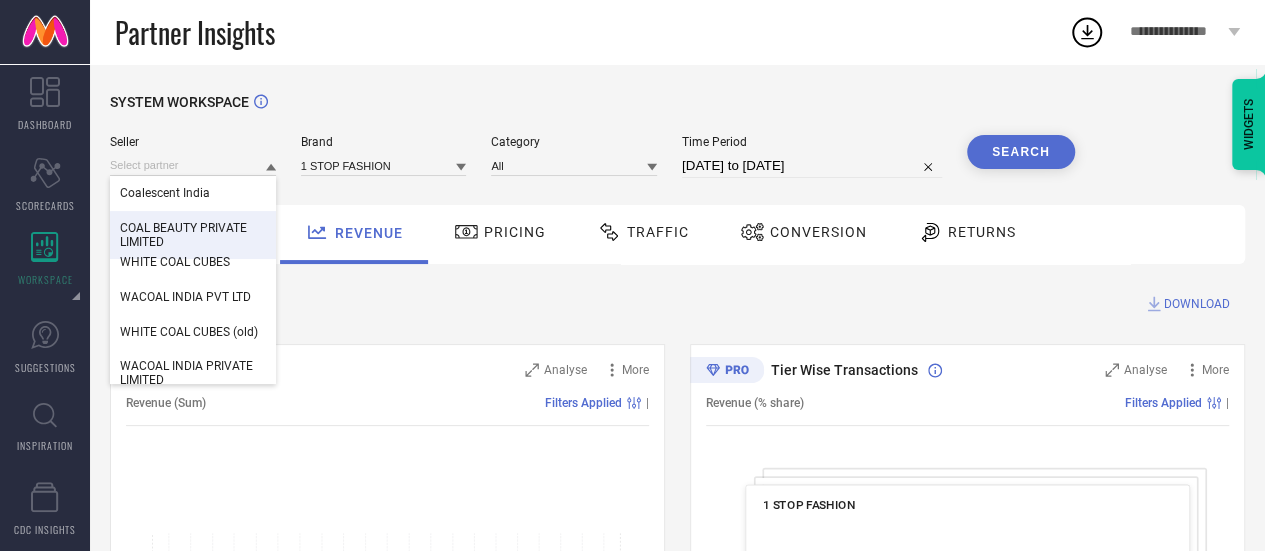click on "COAL BEAUTY PRIVATE LIMITED" at bounding box center (193, 235) 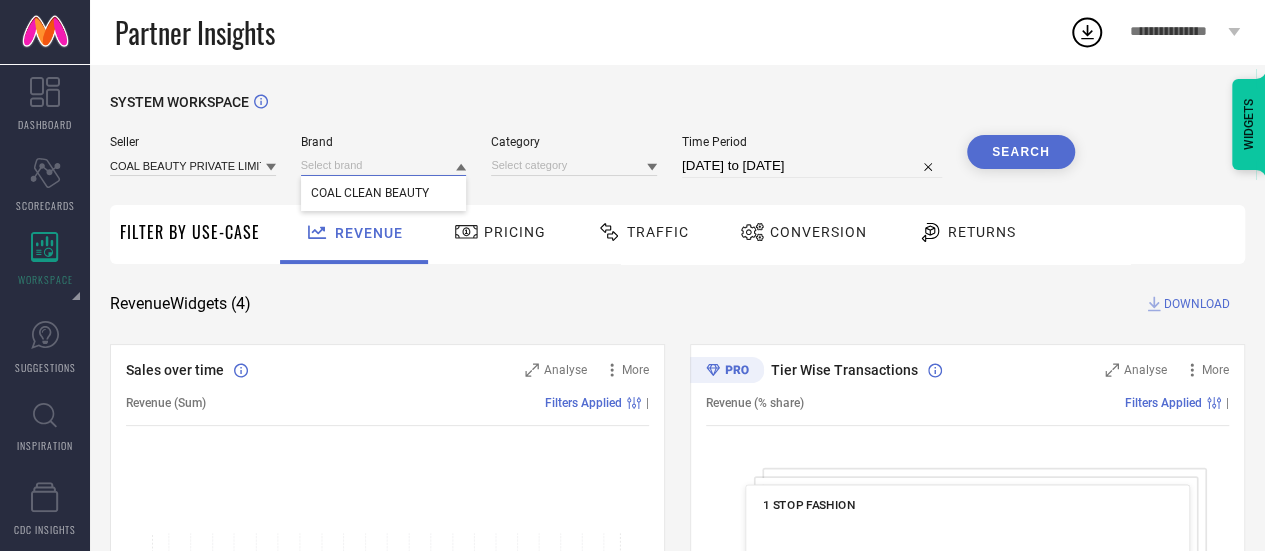 click at bounding box center (384, 165) 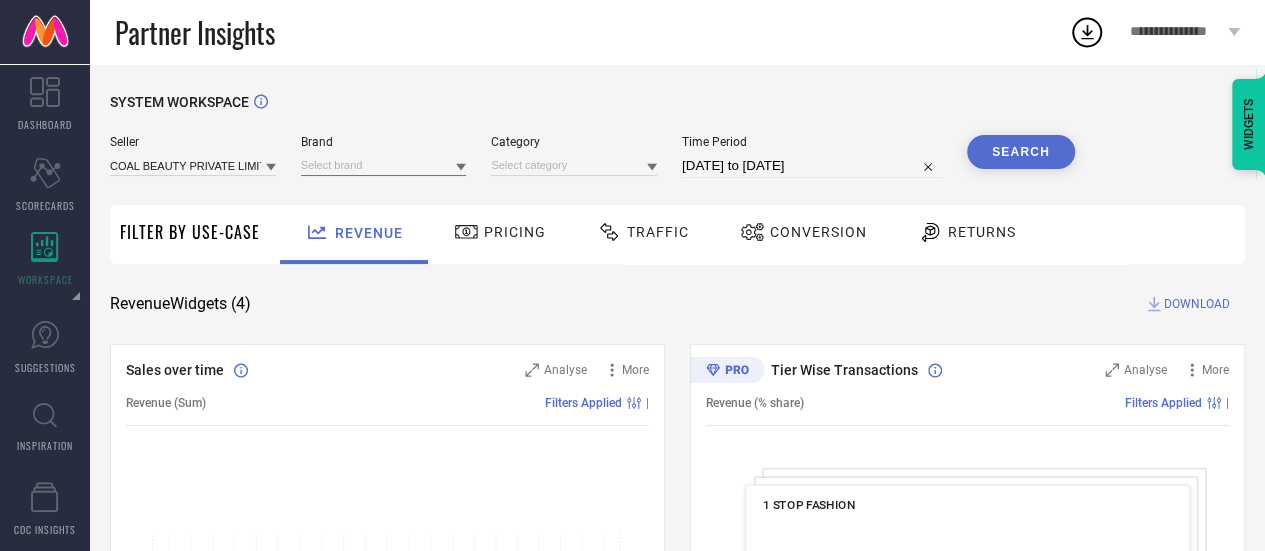 click at bounding box center (384, 165) 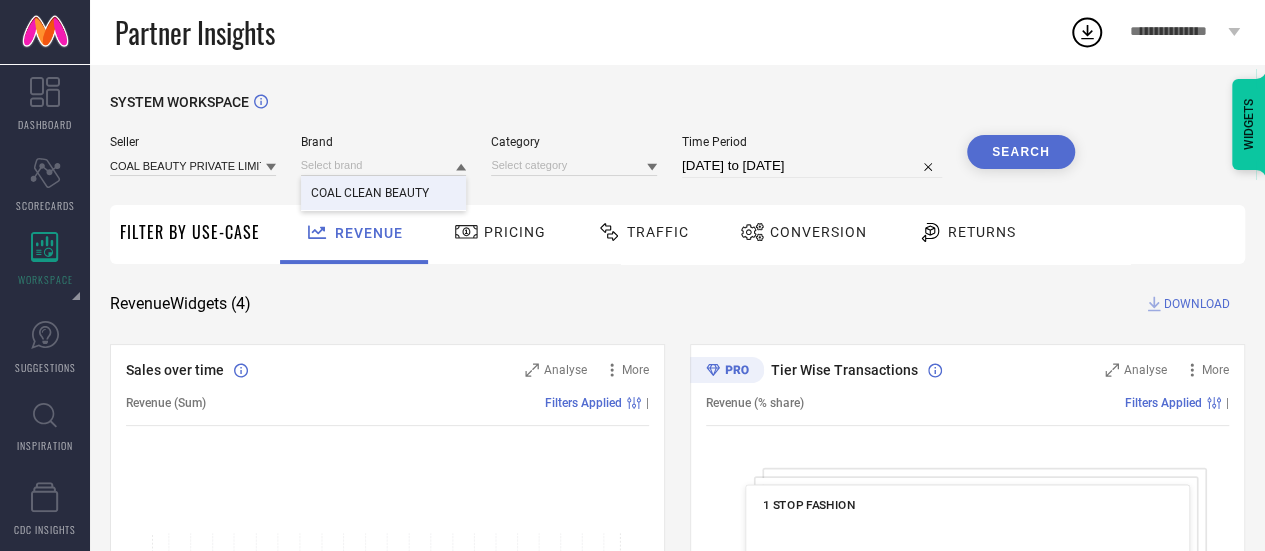 click on "COAL CLEAN BEAUTY" at bounding box center (370, 193) 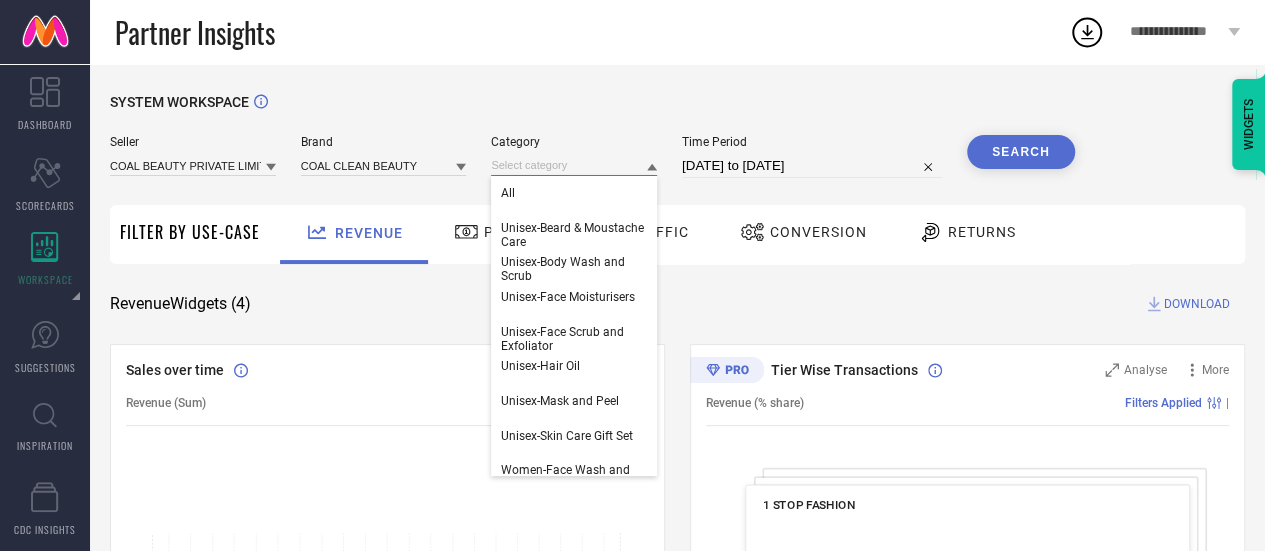 click at bounding box center [574, 165] 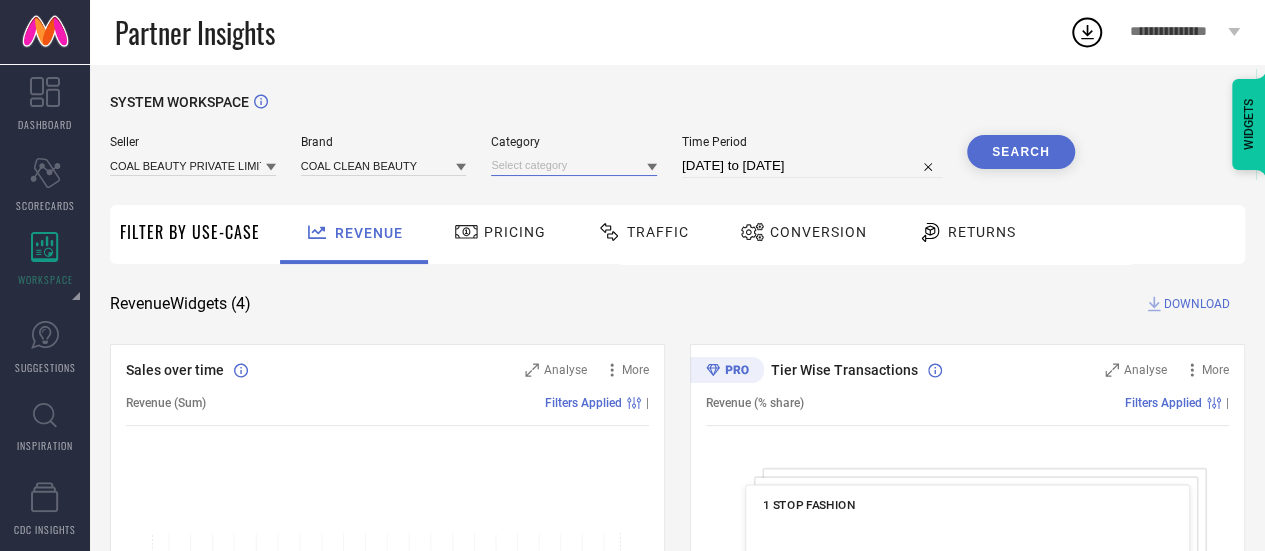 click at bounding box center [574, 165] 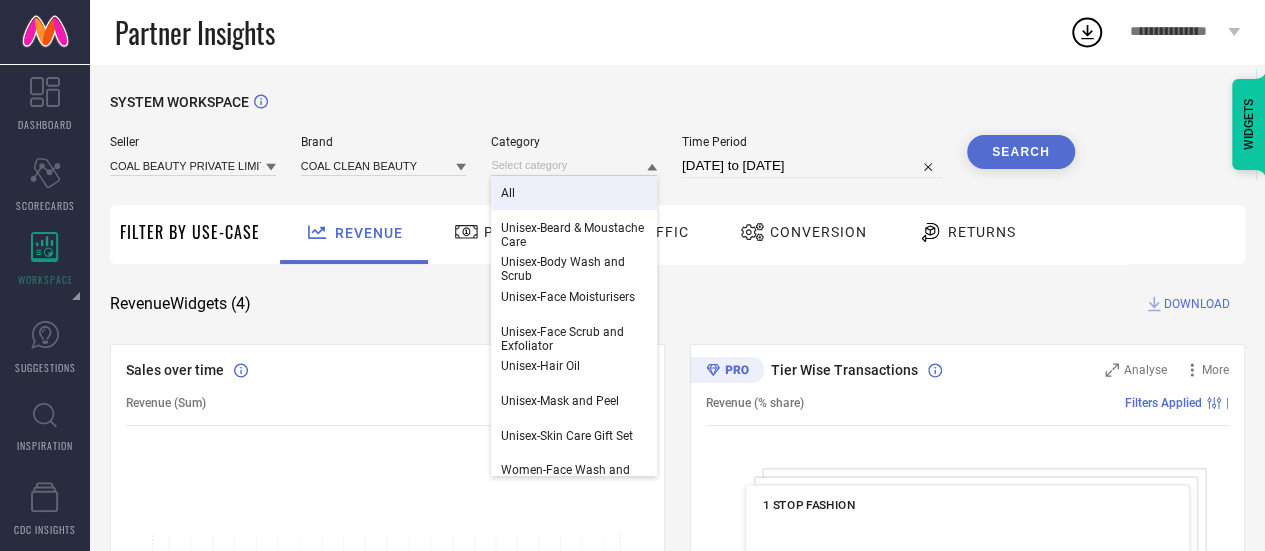 click on "All" at bounding box center (574, 193) 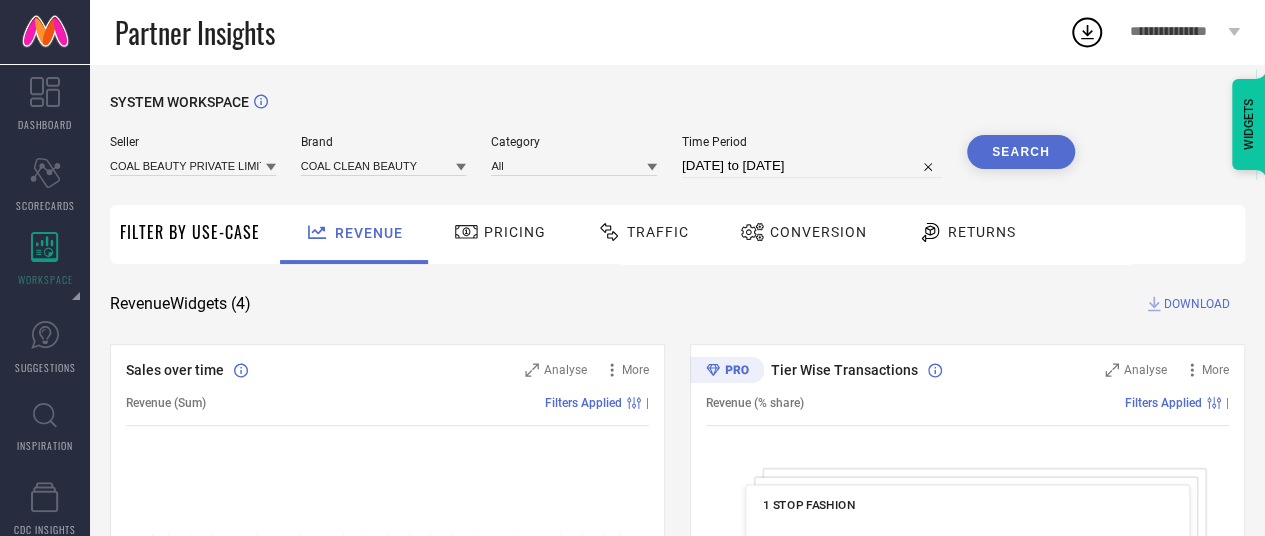 click on "[DATE] to [DATE]" at bounding box center (812, 166) 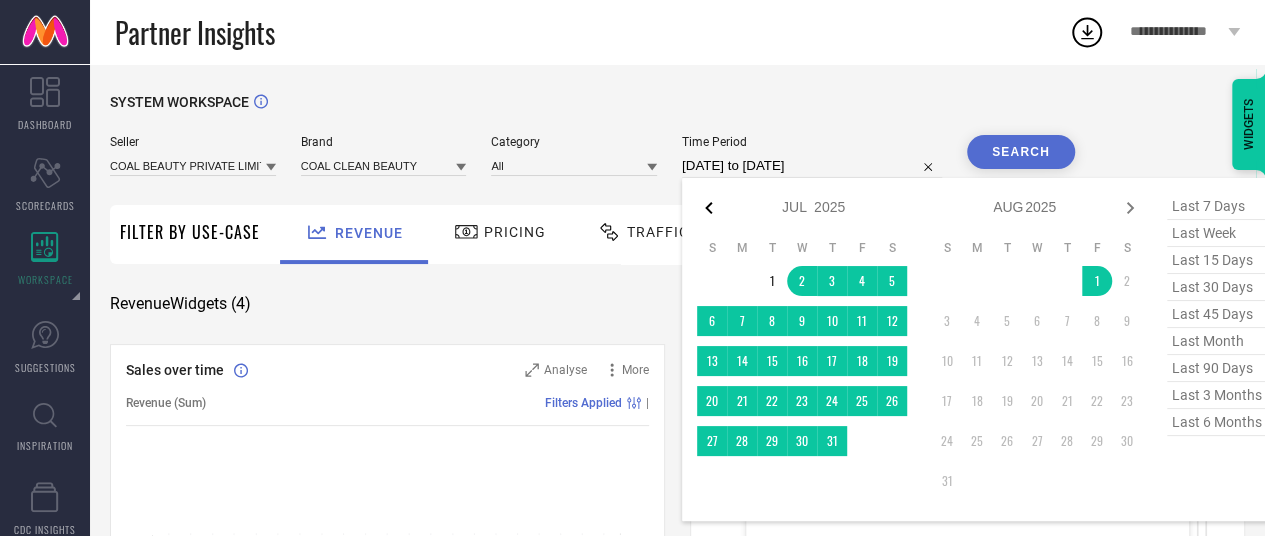 click 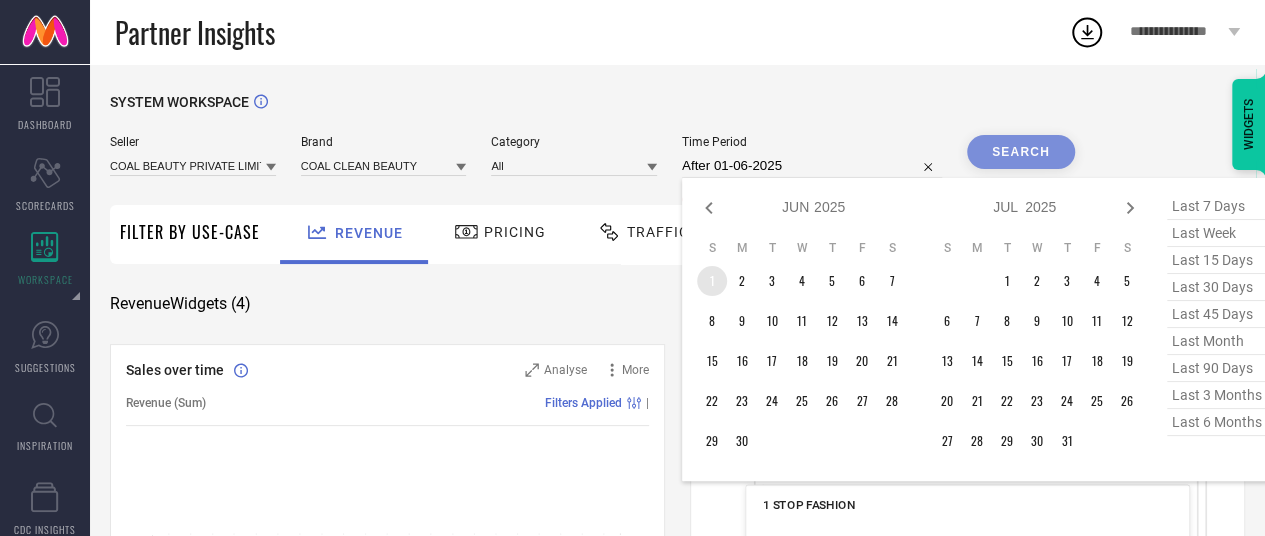 click on "1" at bounding box center [712, 281] 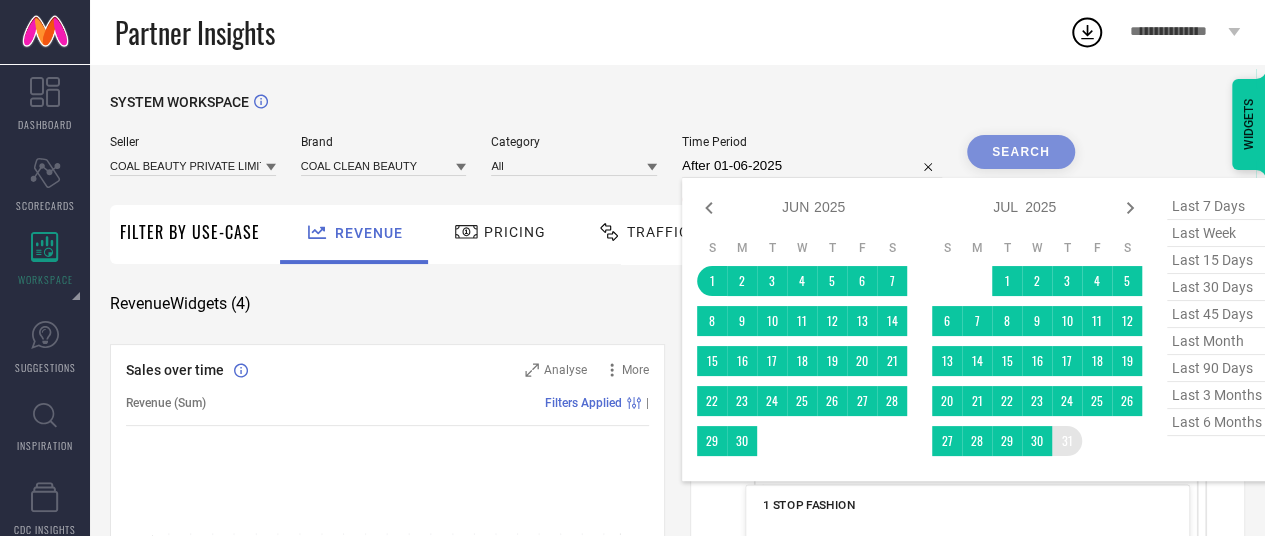 type on "01-06-2025 to 31-07-2025" 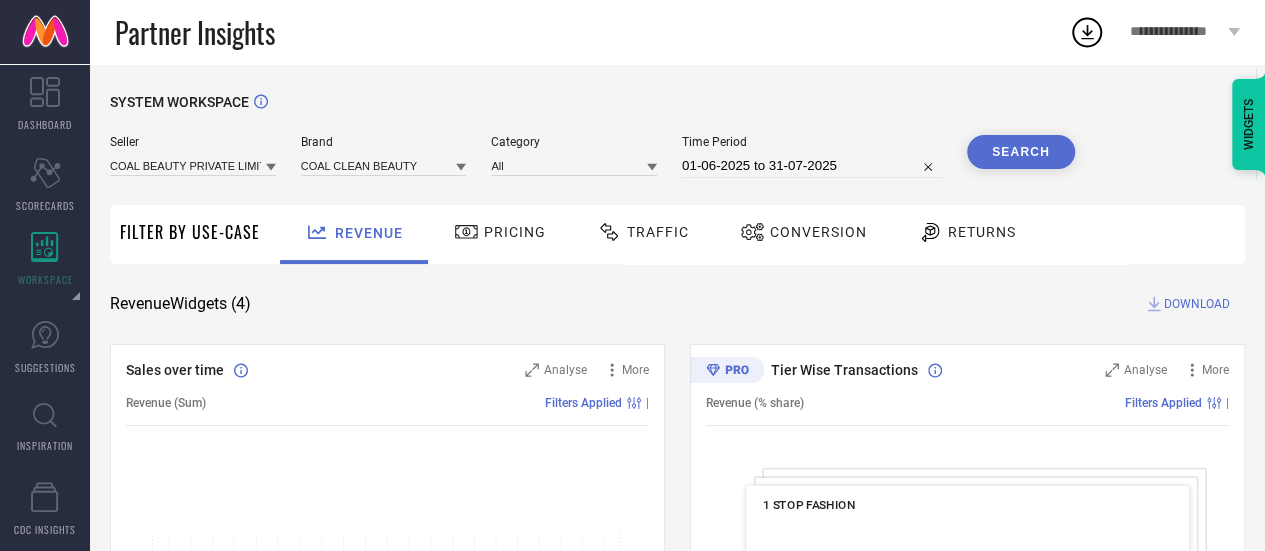 click on "Search" at bounding box center [1021, 152] 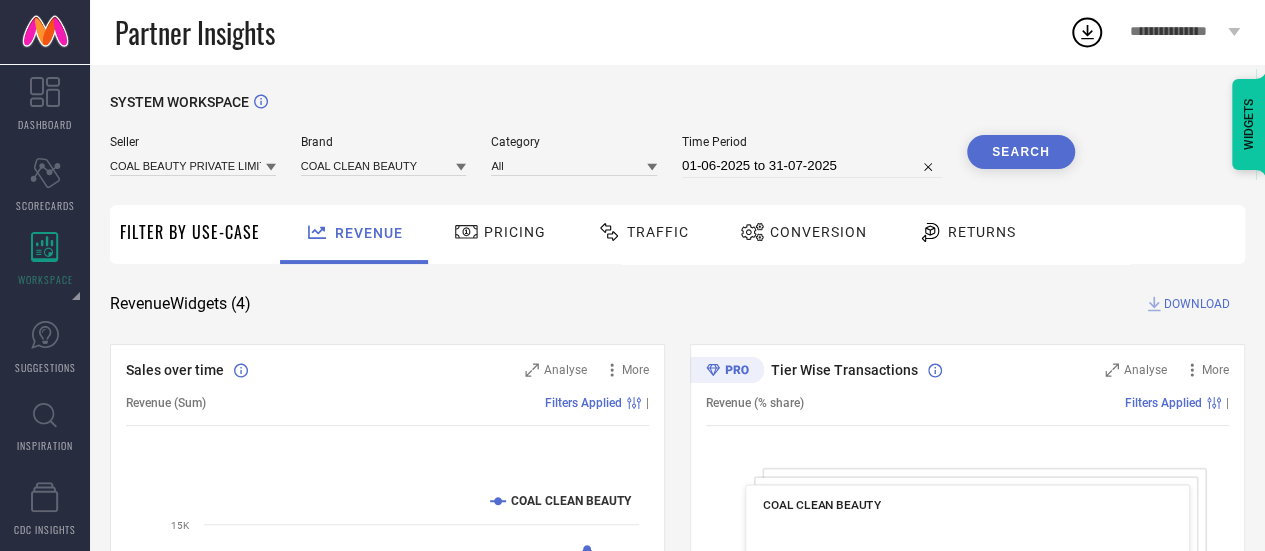 click on "Search" at bounding box center [1021, 152] 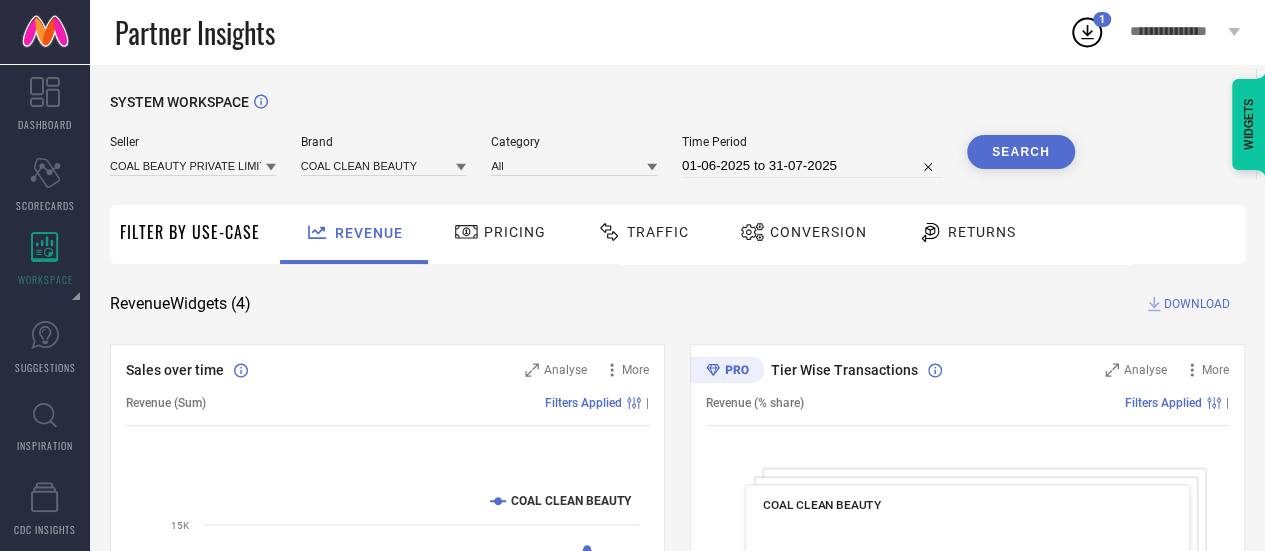 click 